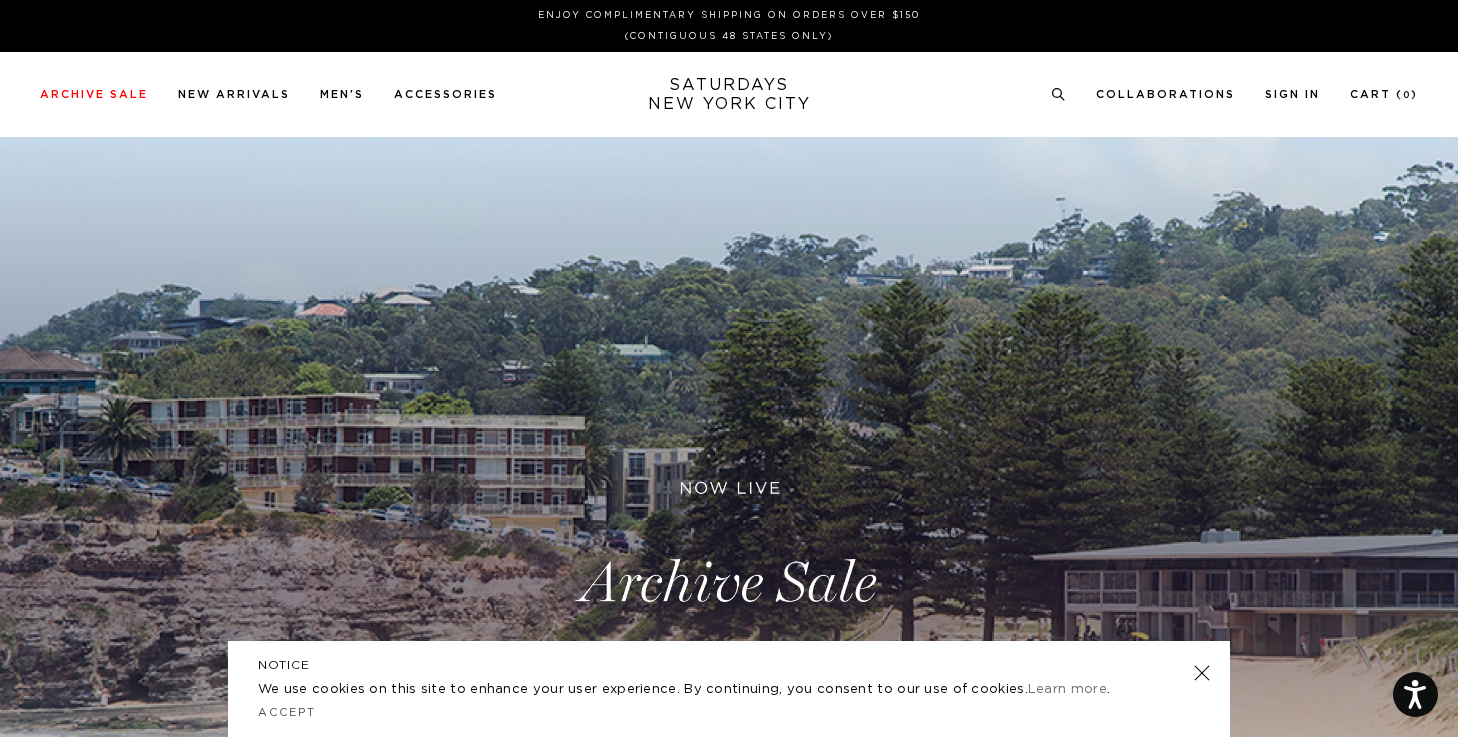 scroll, scrollTop: 0, scrollLeft: 0, axis: both 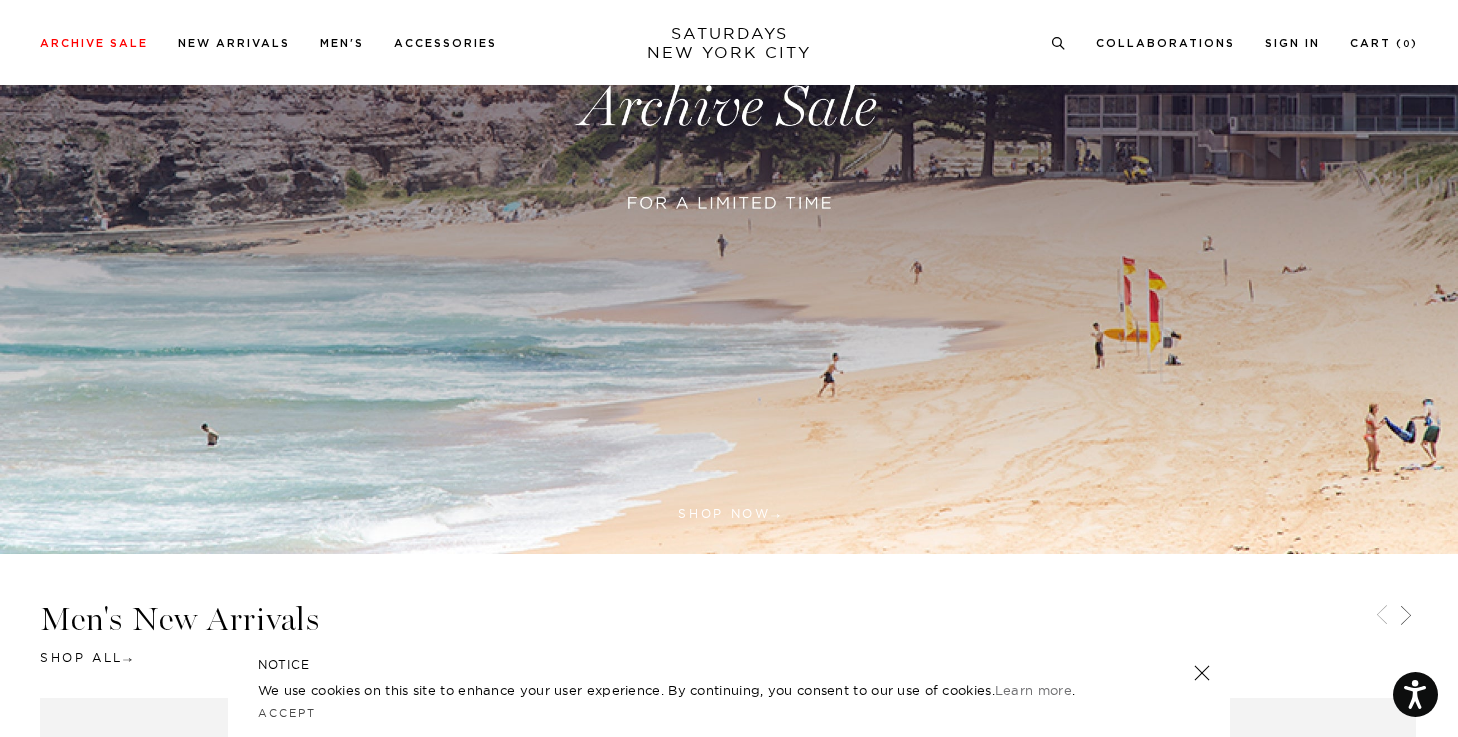 click at bounding box center [729, 107] 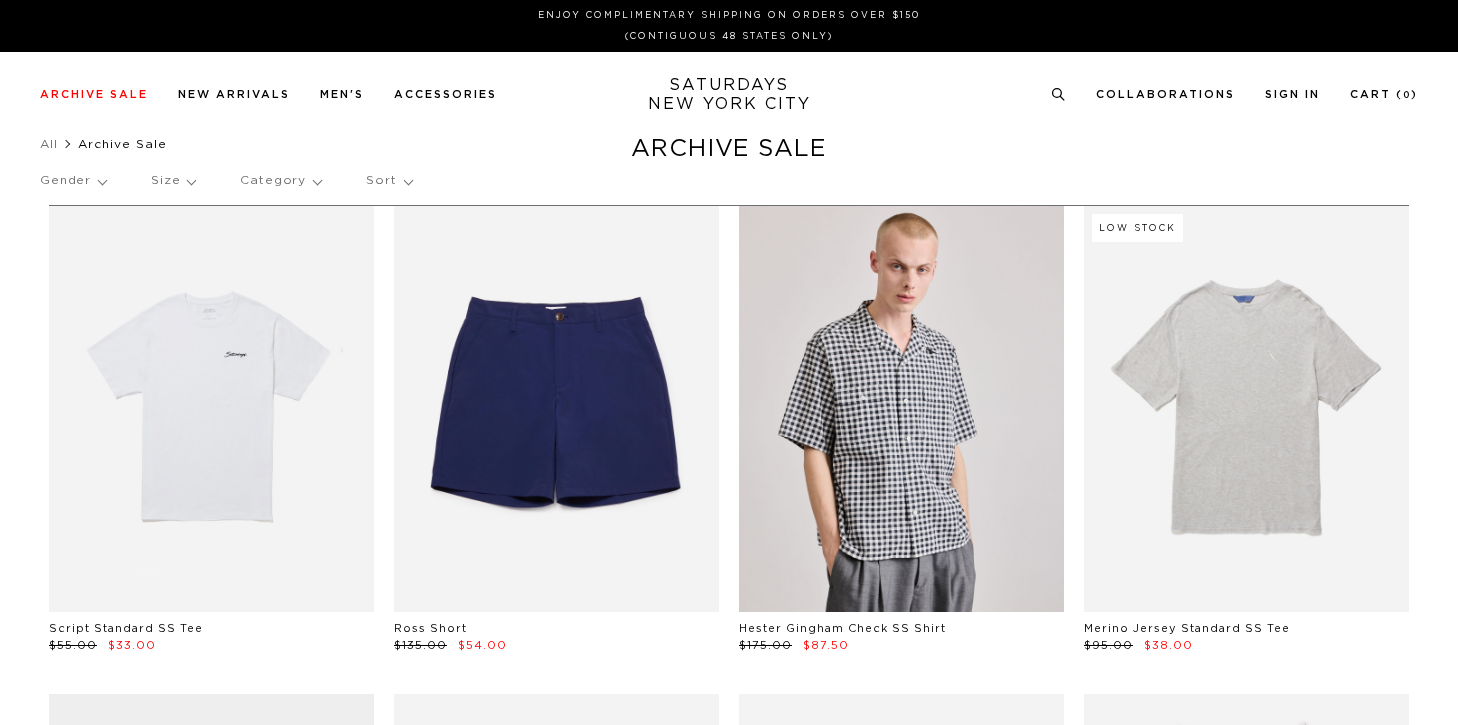 scroll, scrollTop: 0, scrollLeft: 0, axis: both 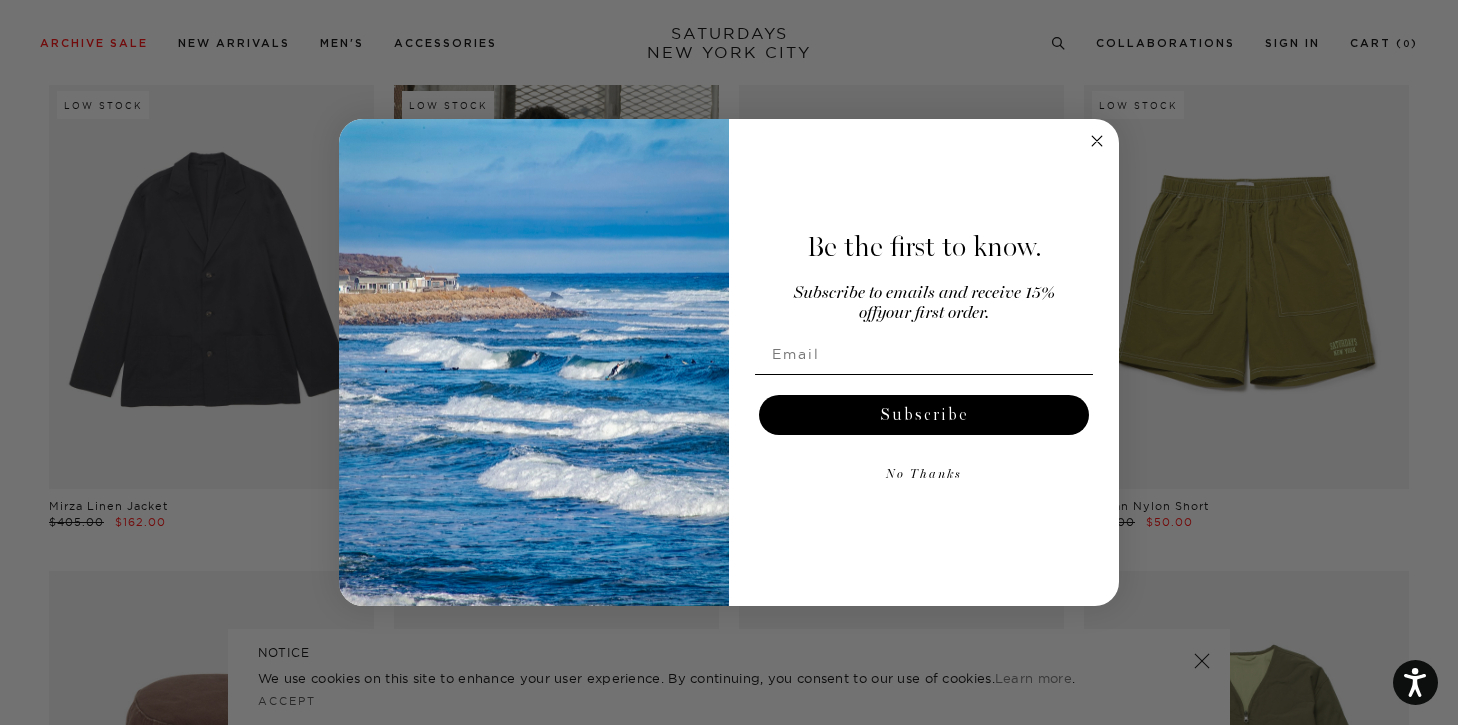 click at bounding box center [924, 354] 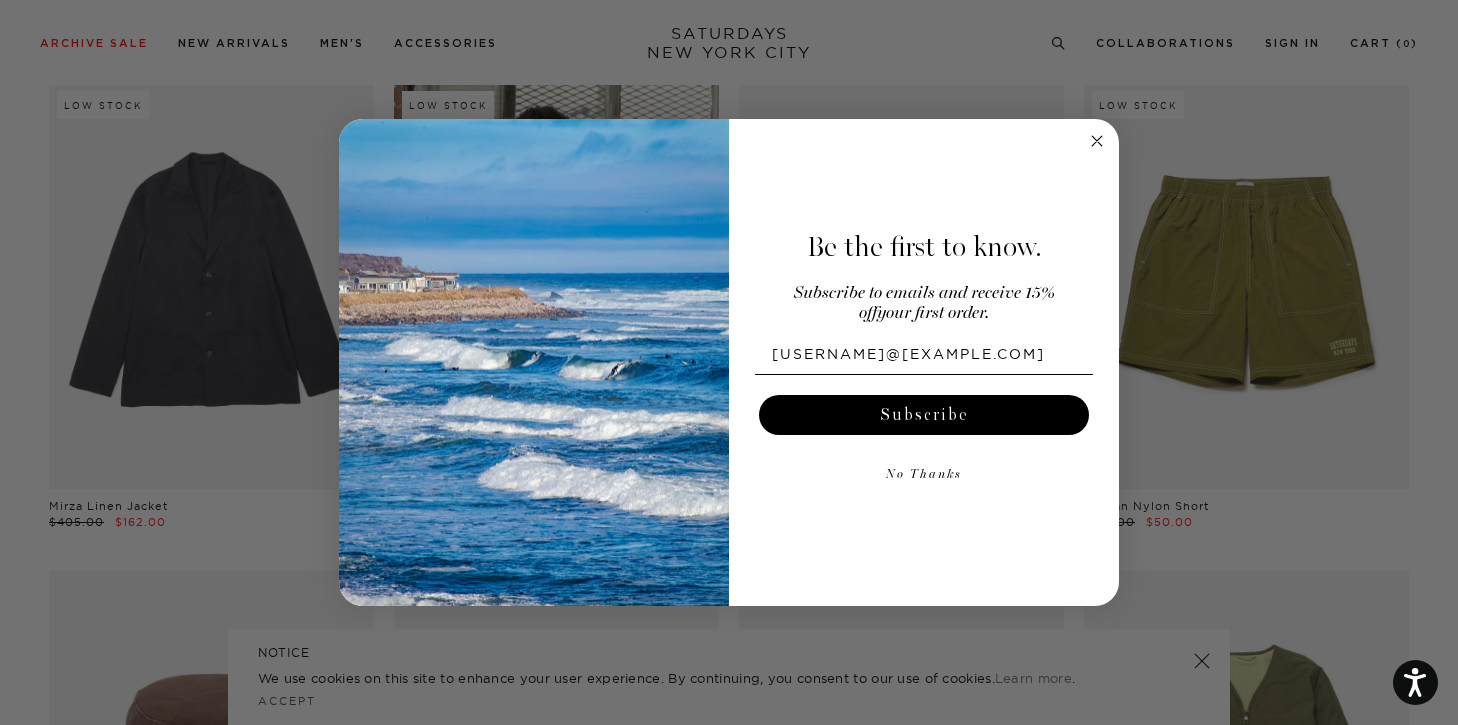click on "Subscribe" at bounding box center [924, 415] 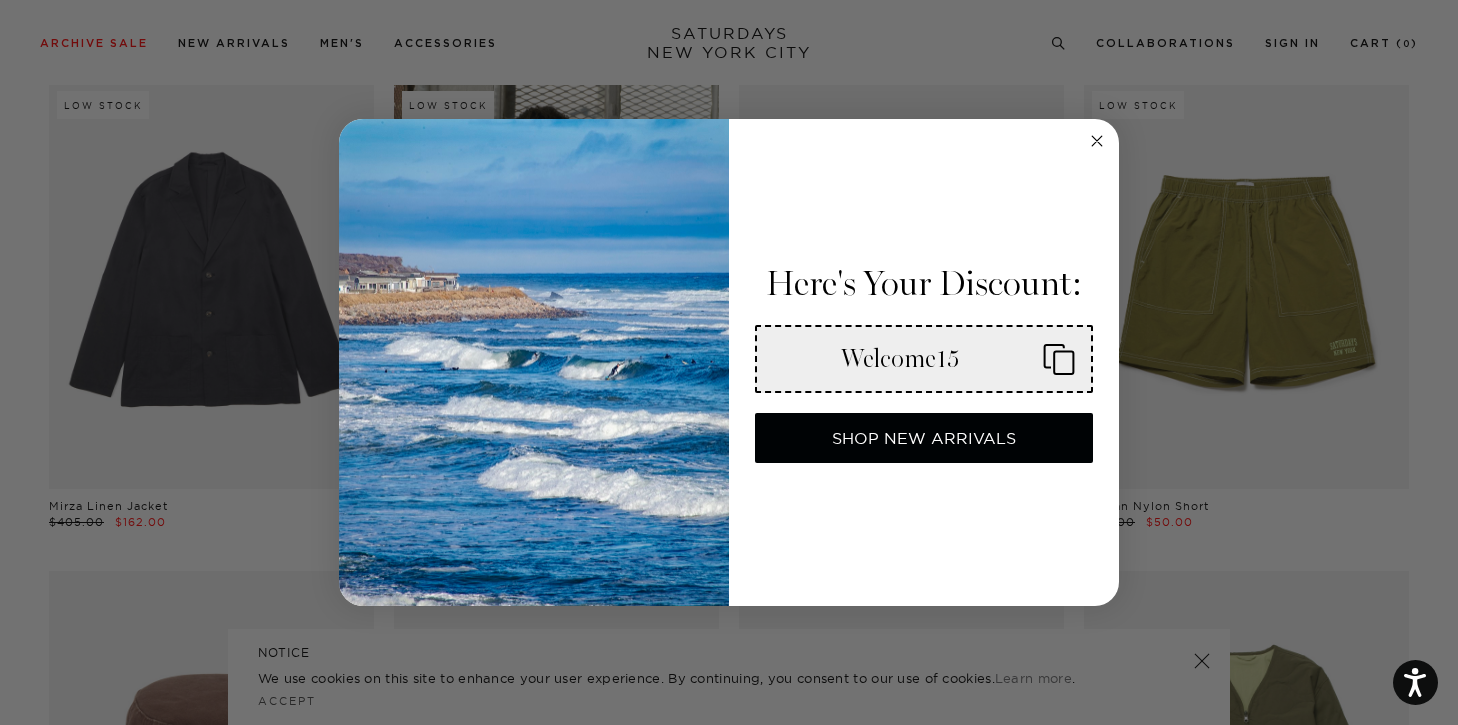 click 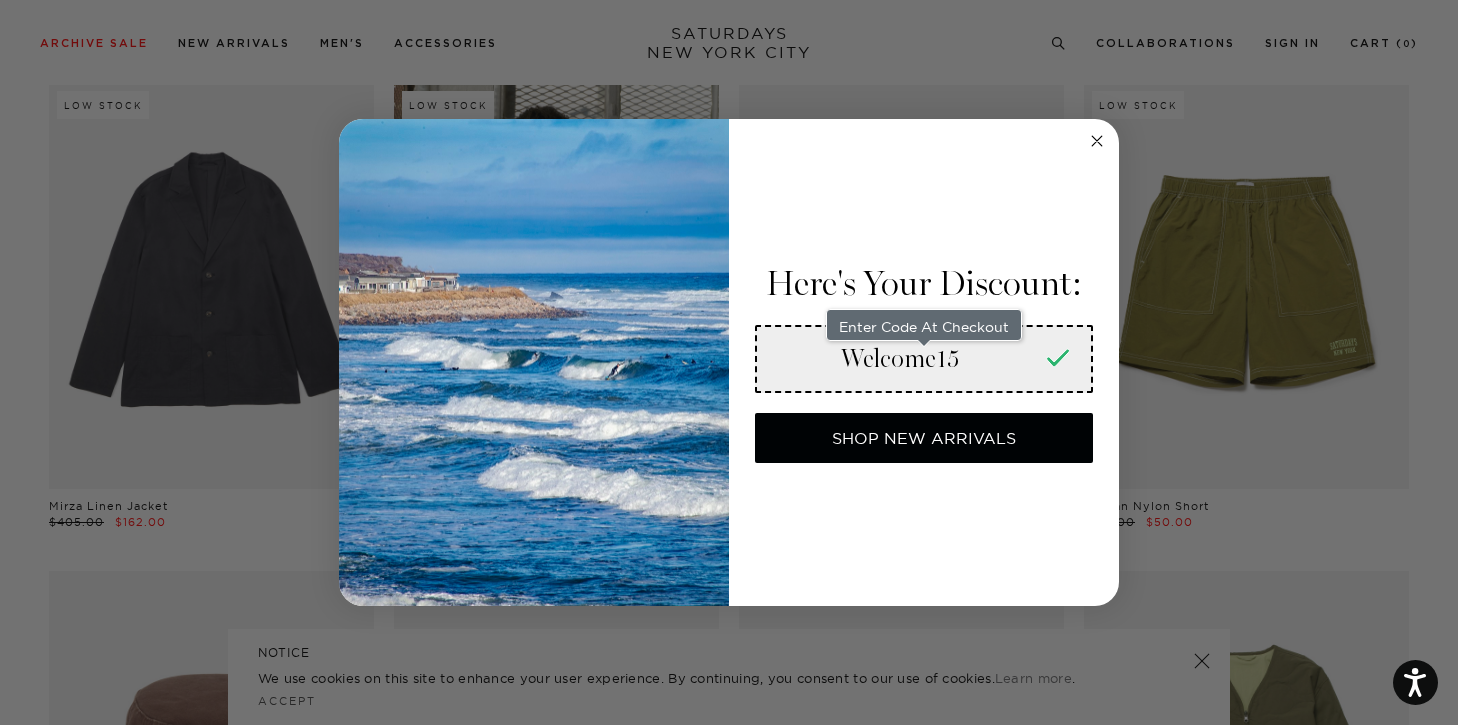 click 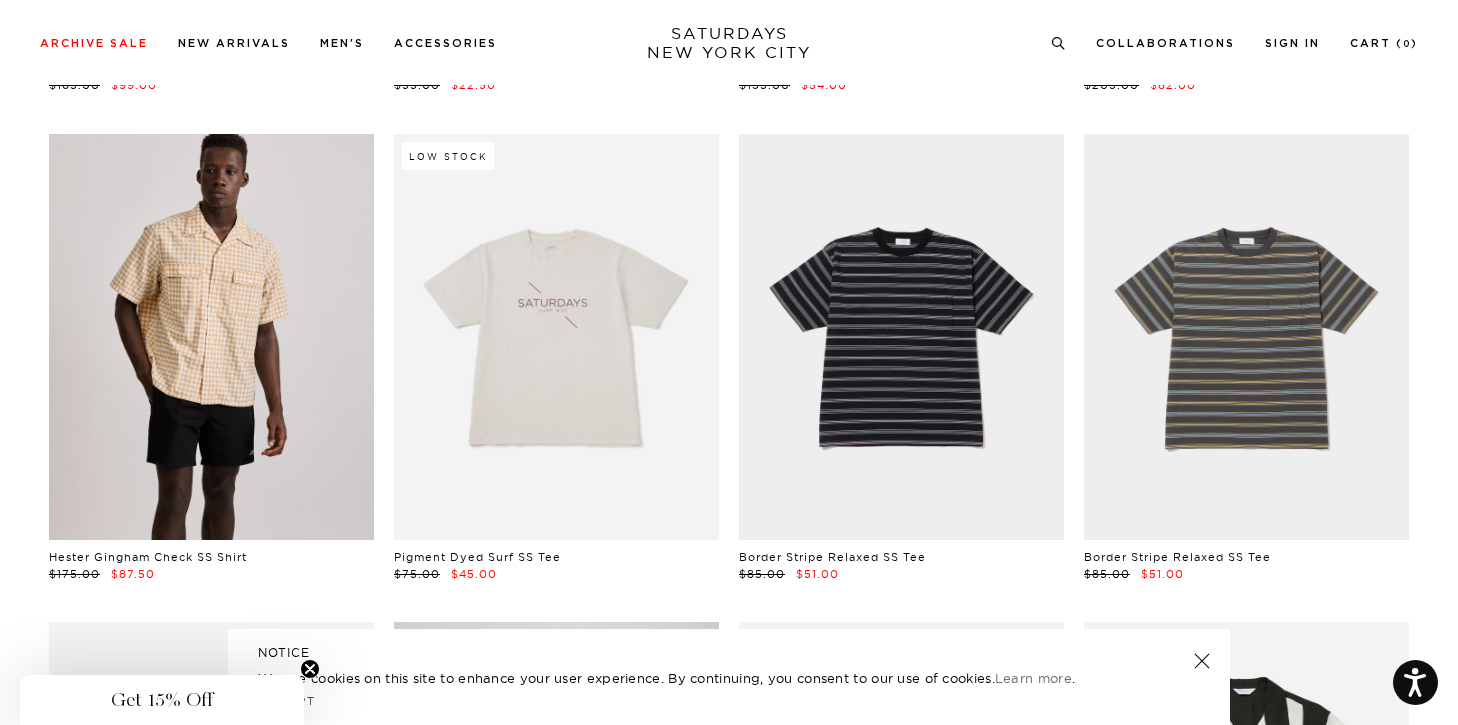 scroll, scrollTop: 13691, scrollLeft: 3, axis: both 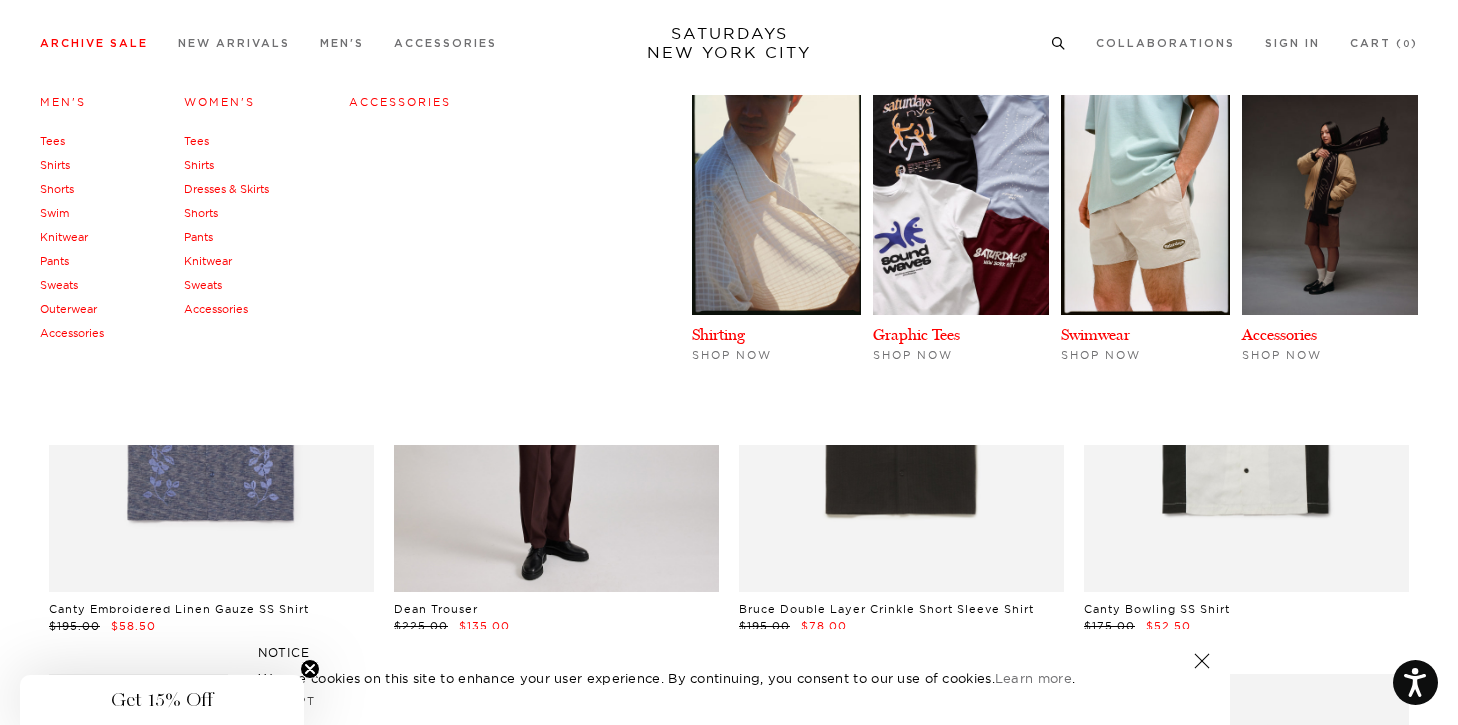 click on "Knitwear" at bounding box center [64, 237] 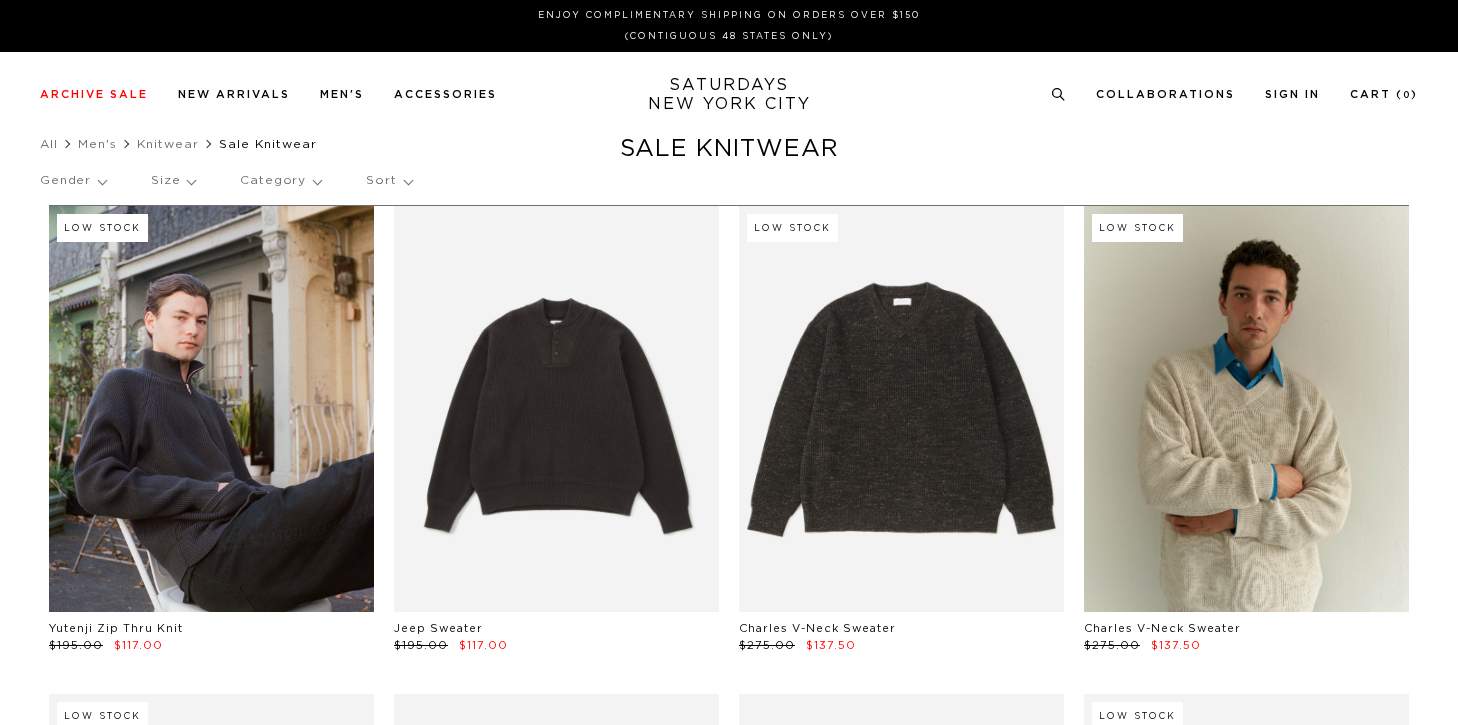 scroll, scrollTop: 0, scrollLeft: 0, axis: both 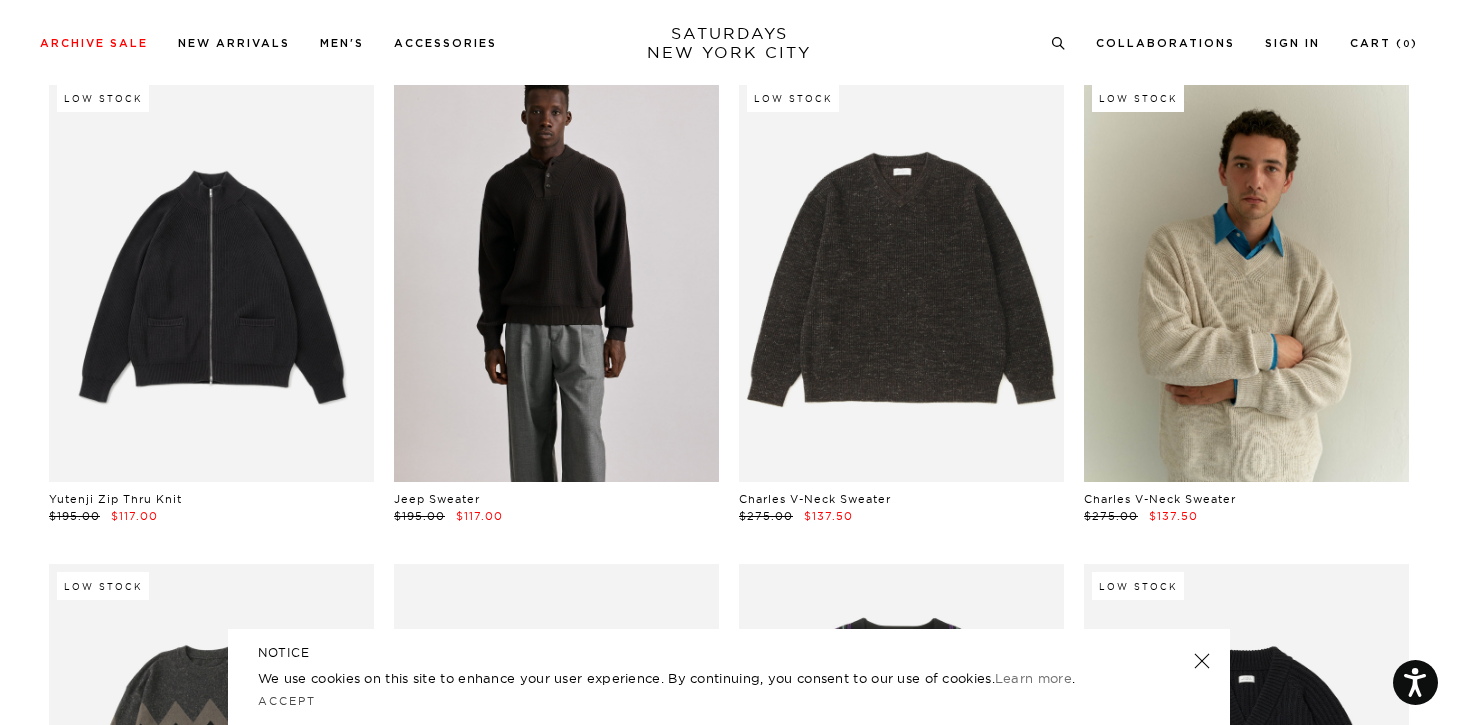 click at bounding box center (556, 279) 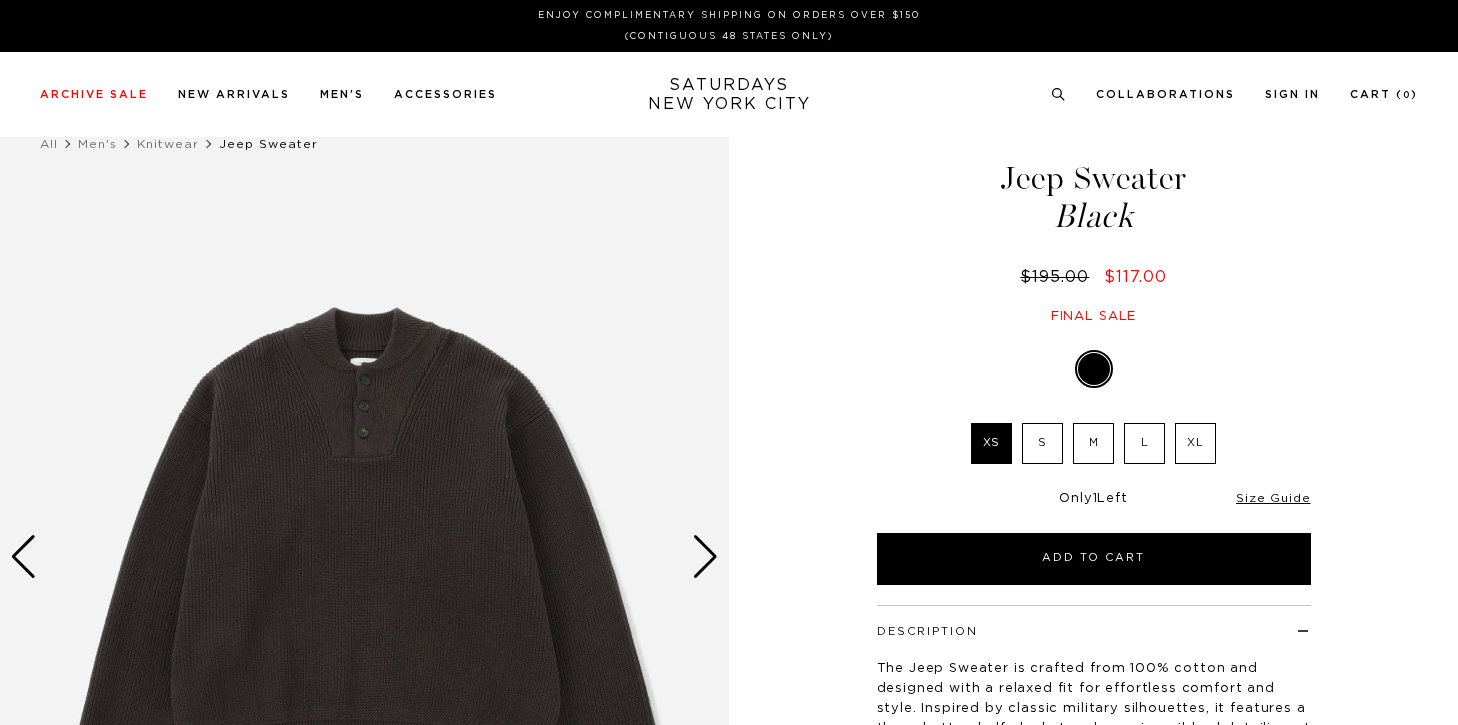 scroll, scrollTop: 0, scrollLeft: 0, axis: both 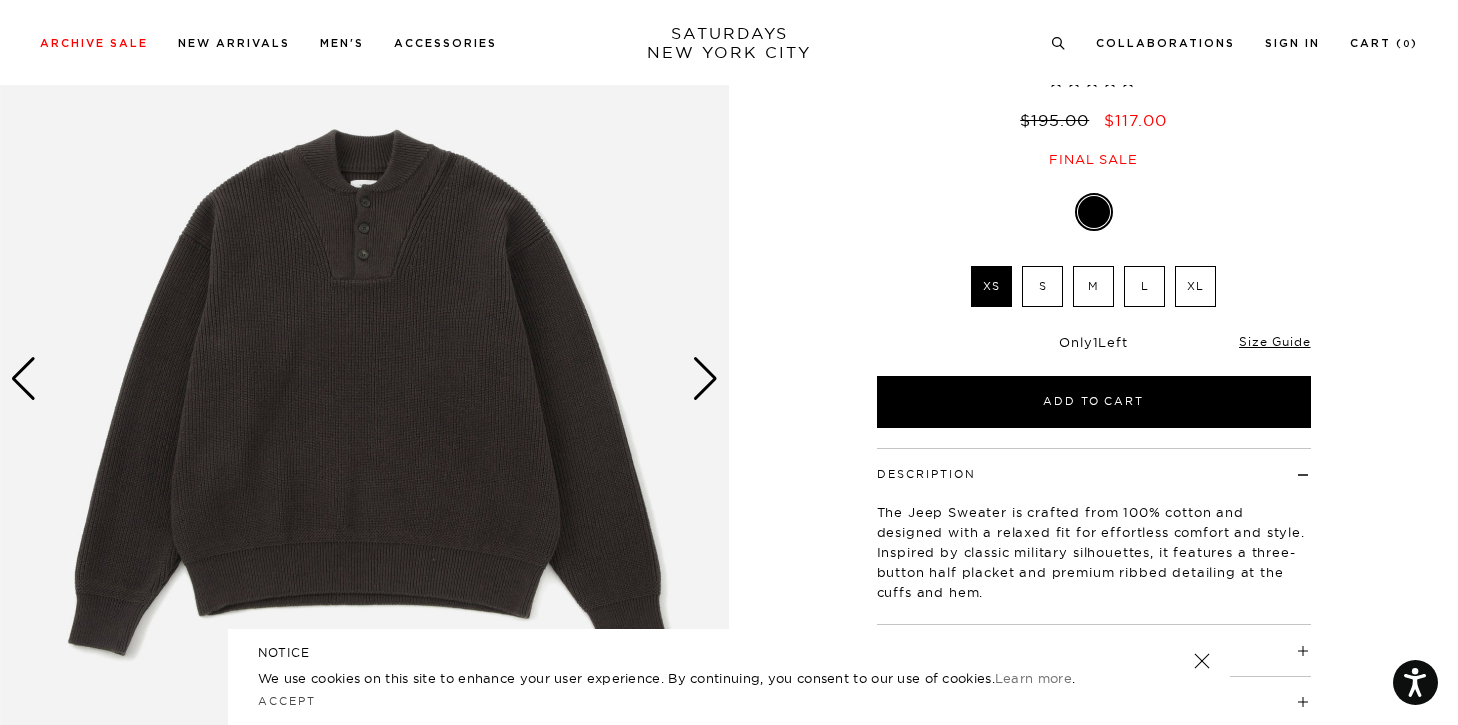 click at bounding box center [705, 379] 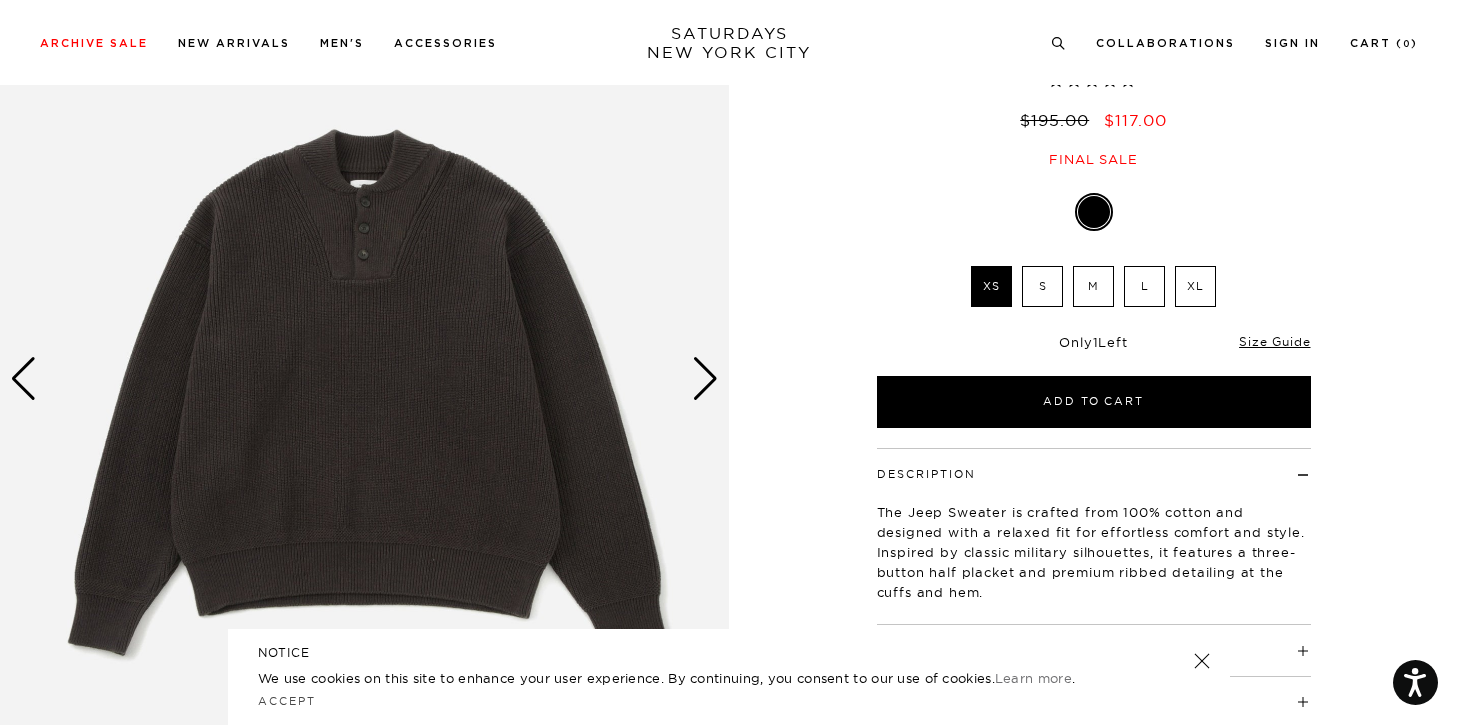 click at bounding box center (705, 379) 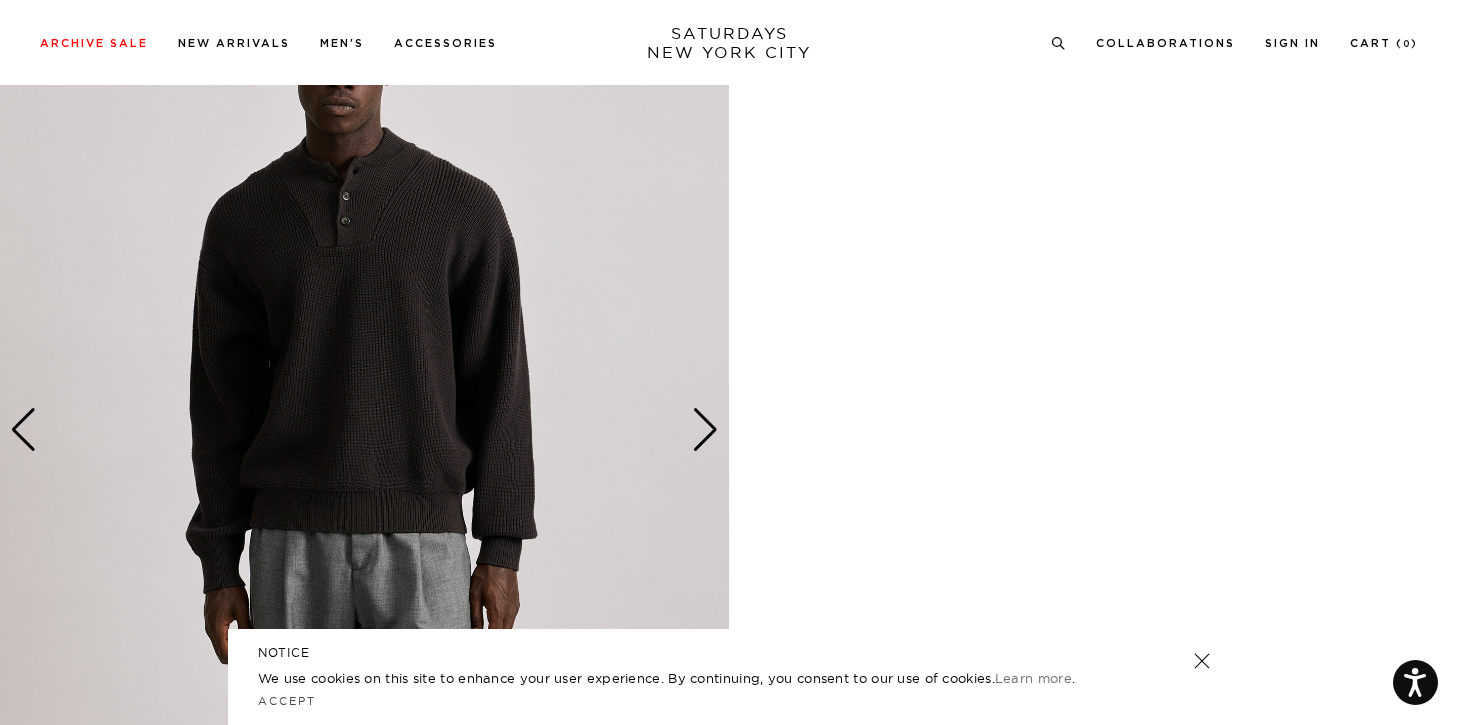 scroll, scrollTop: 1040, scrollLeft: 0, axis: vertical 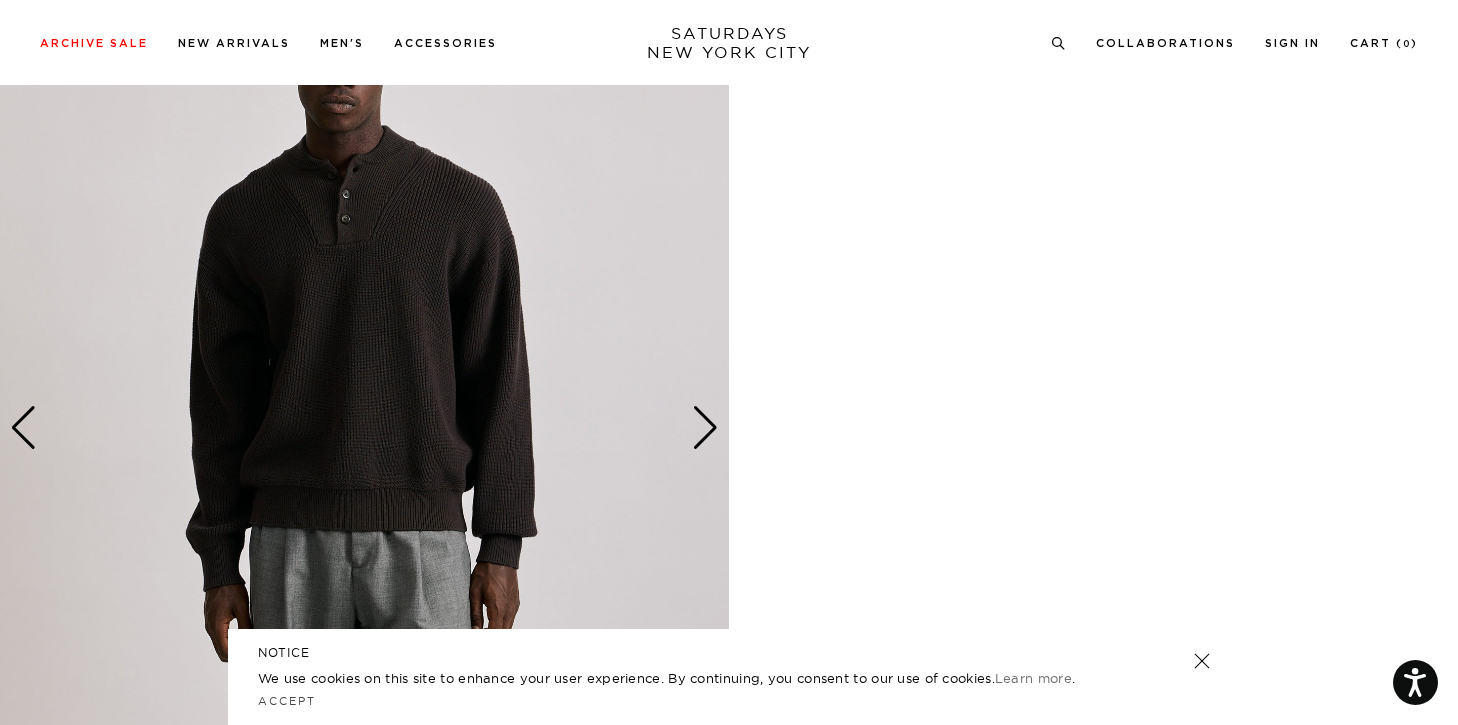 click at bounding box center (705, 428) 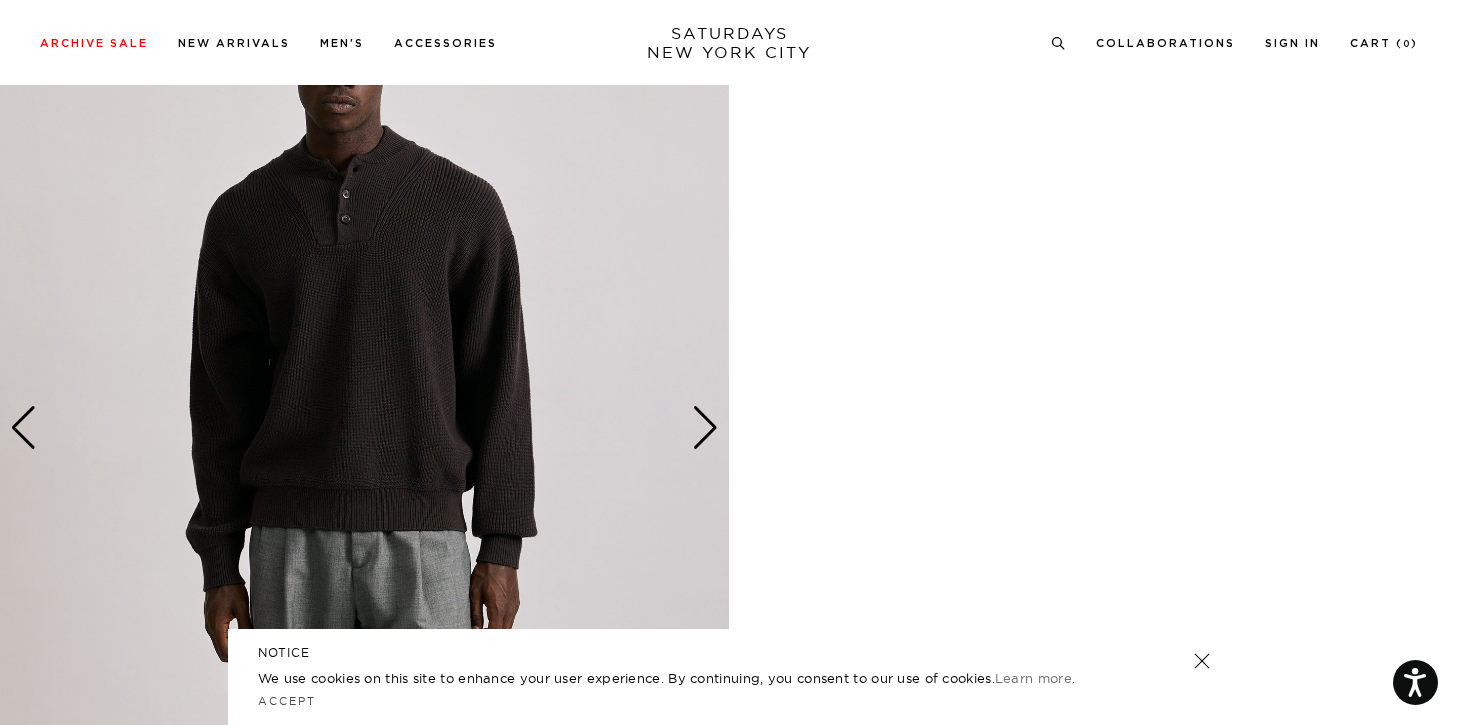 click at bounding box center [705, 428] 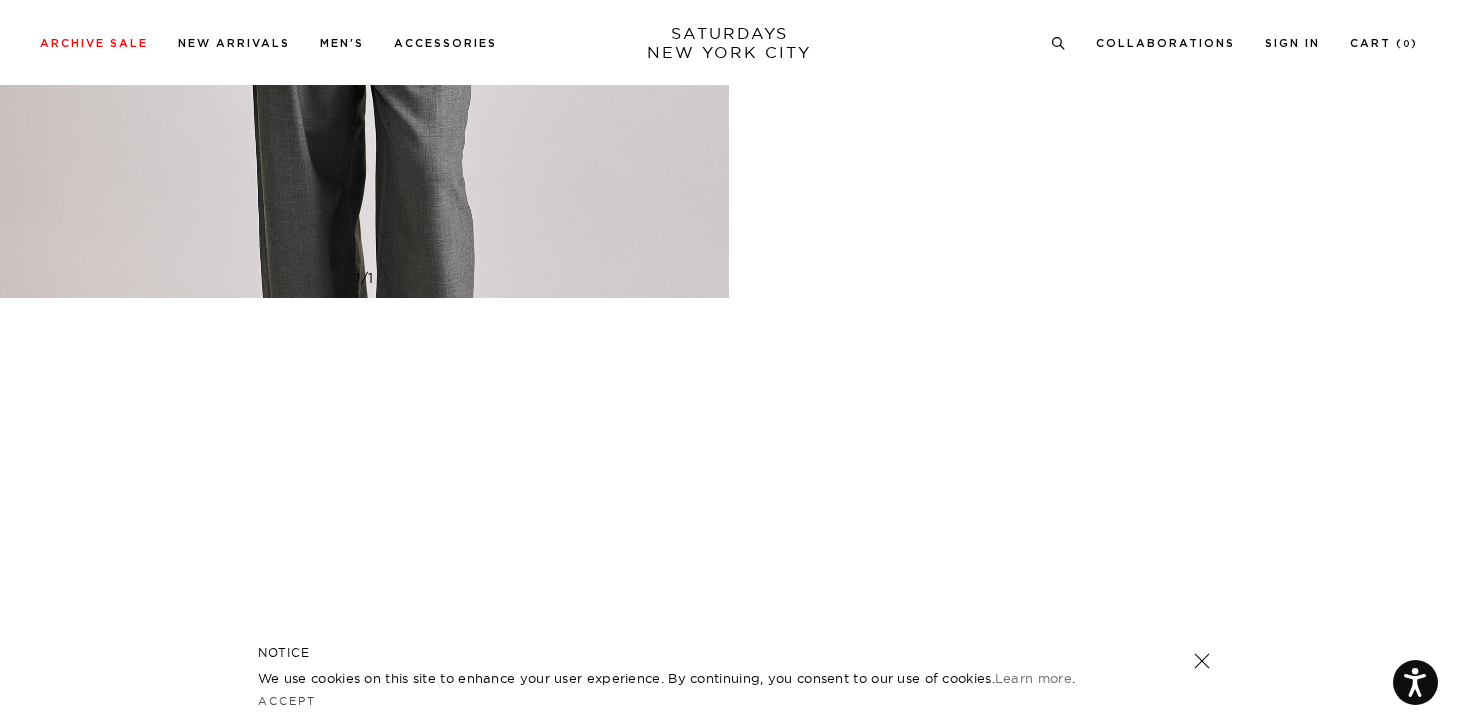 scroll, scrollTop: 1709, scrollLeft: 0, axis: vertical 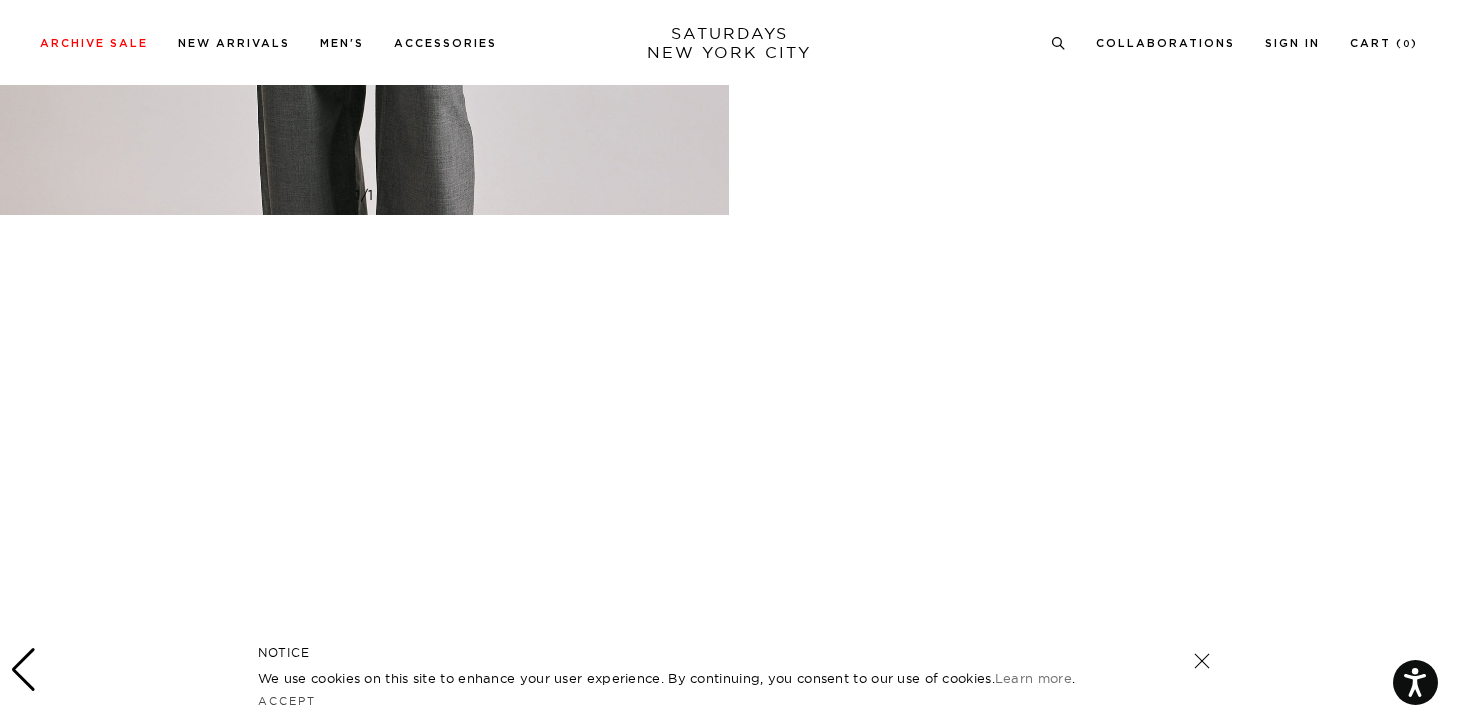 click at bounding box center [364, 670] 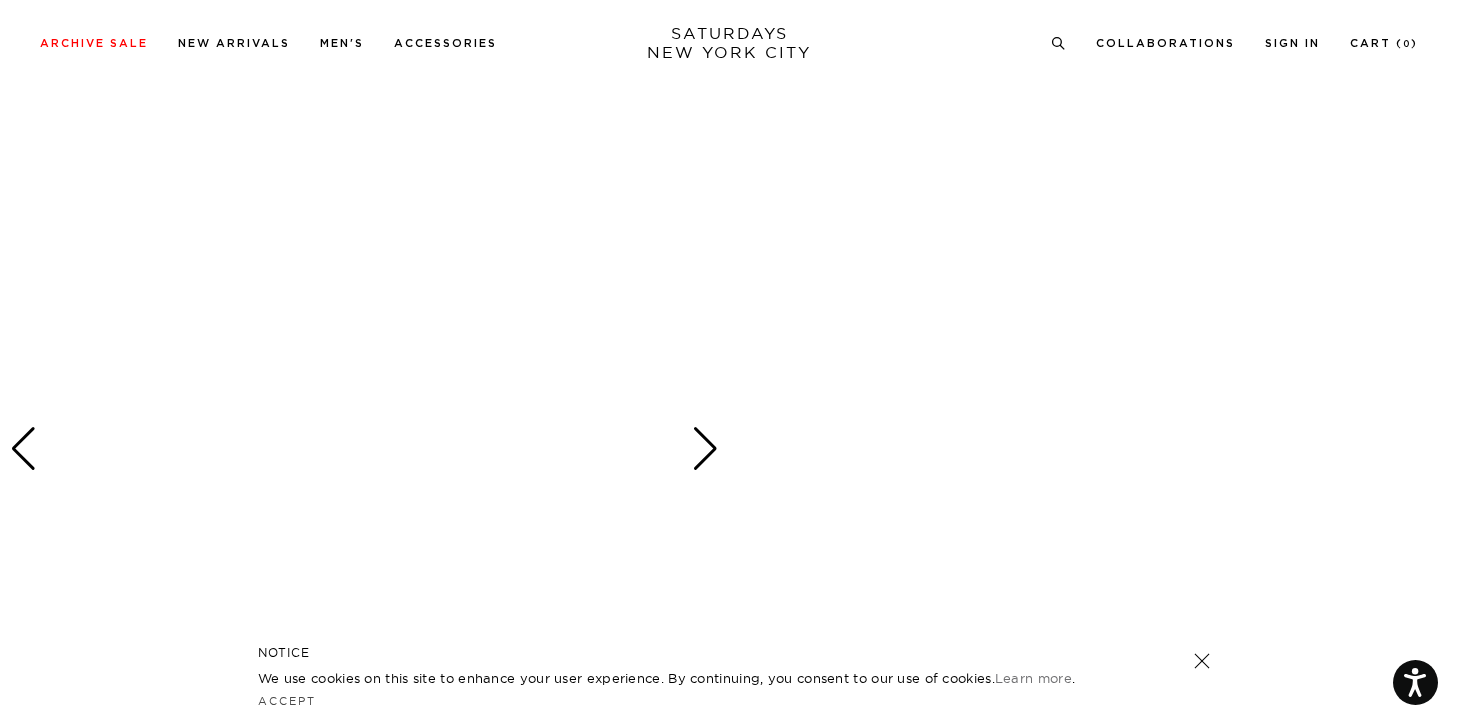 scroll, scrollTop: 2112, scrollLeft: 0, axis: vertical 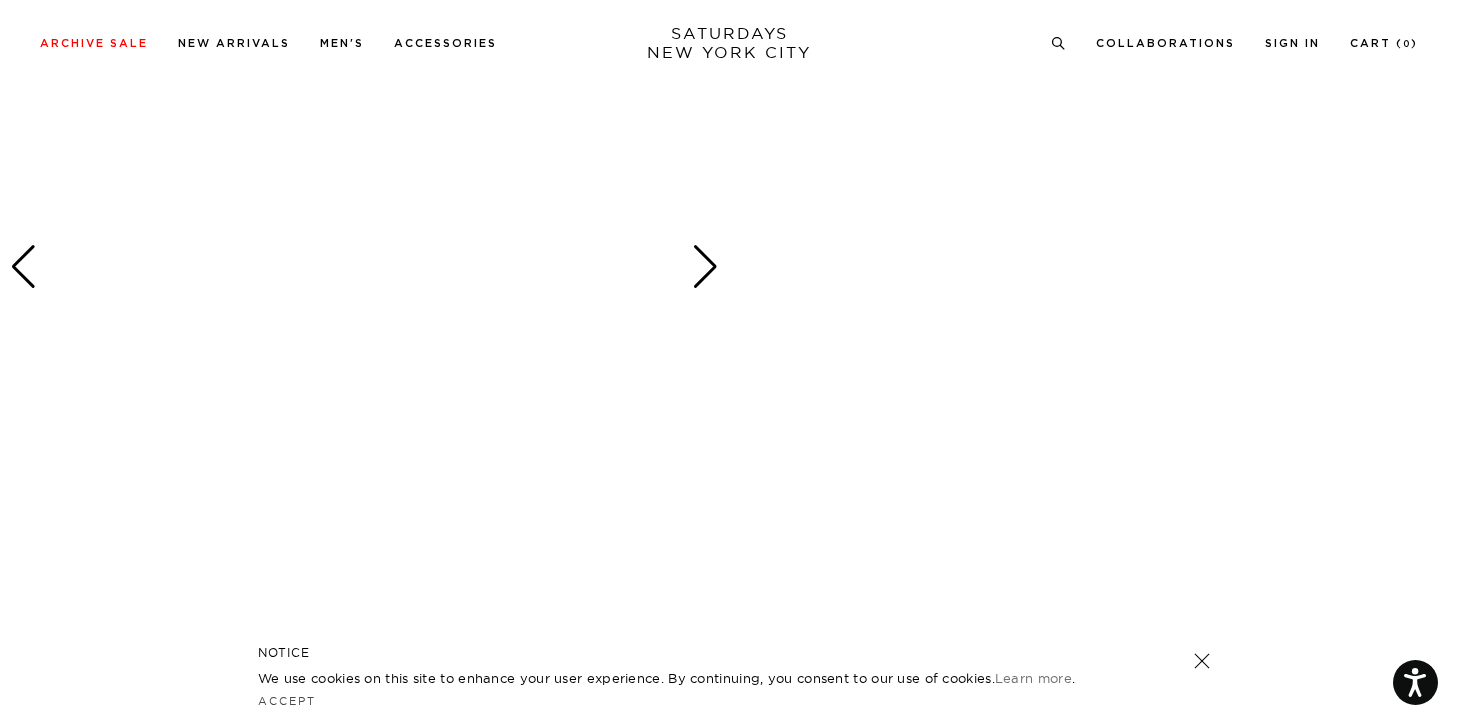 click at bounding box center [23, 267] 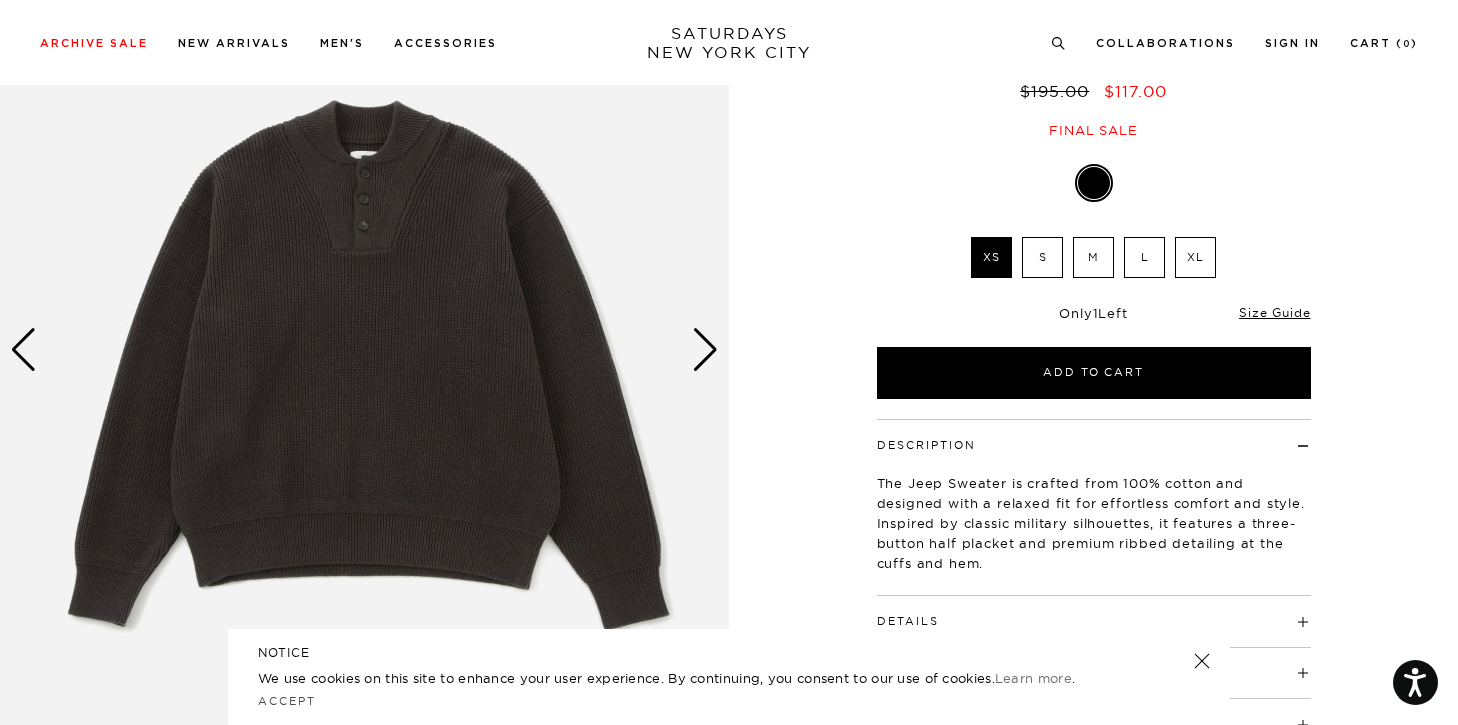 scroll, scrollTop: 217, scrollLeft: 0, axis: vertical 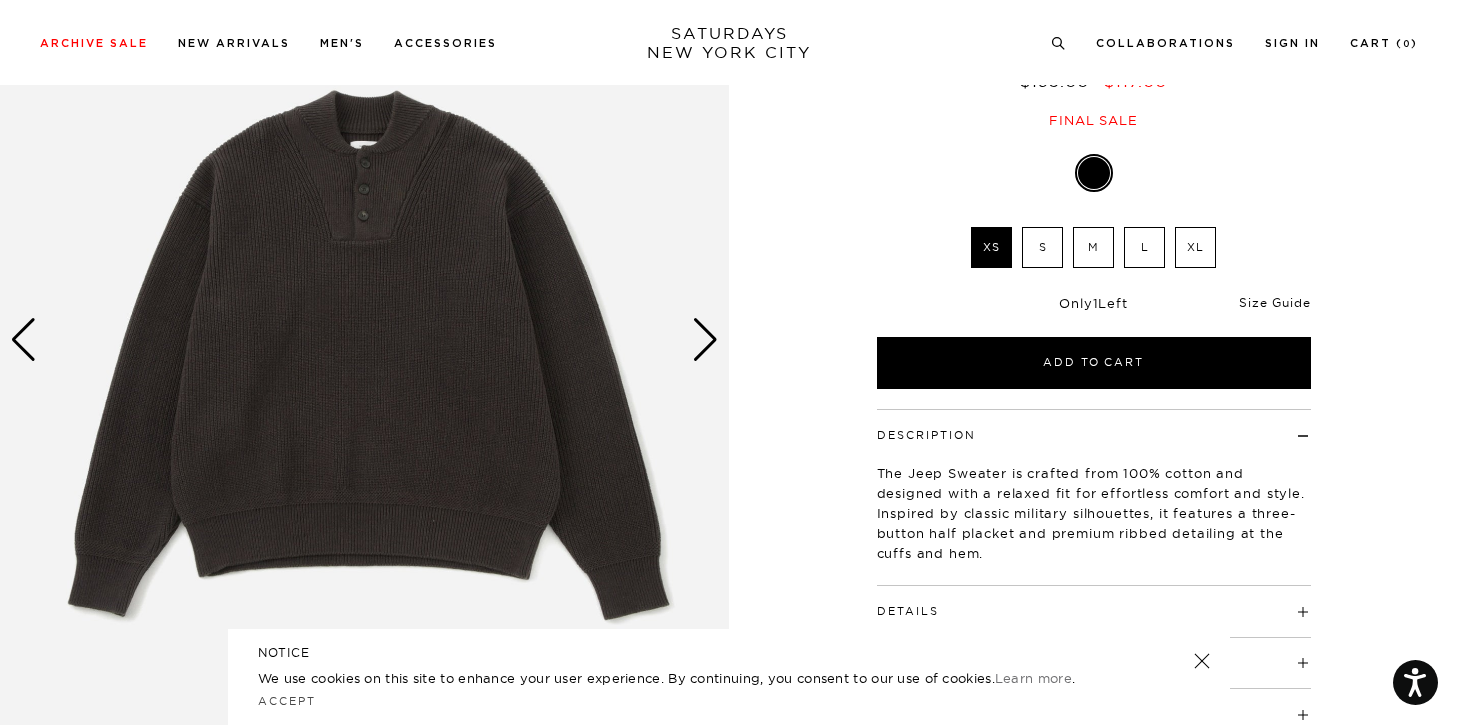 click on "Size Guide" at bounding box center (1274, 302) 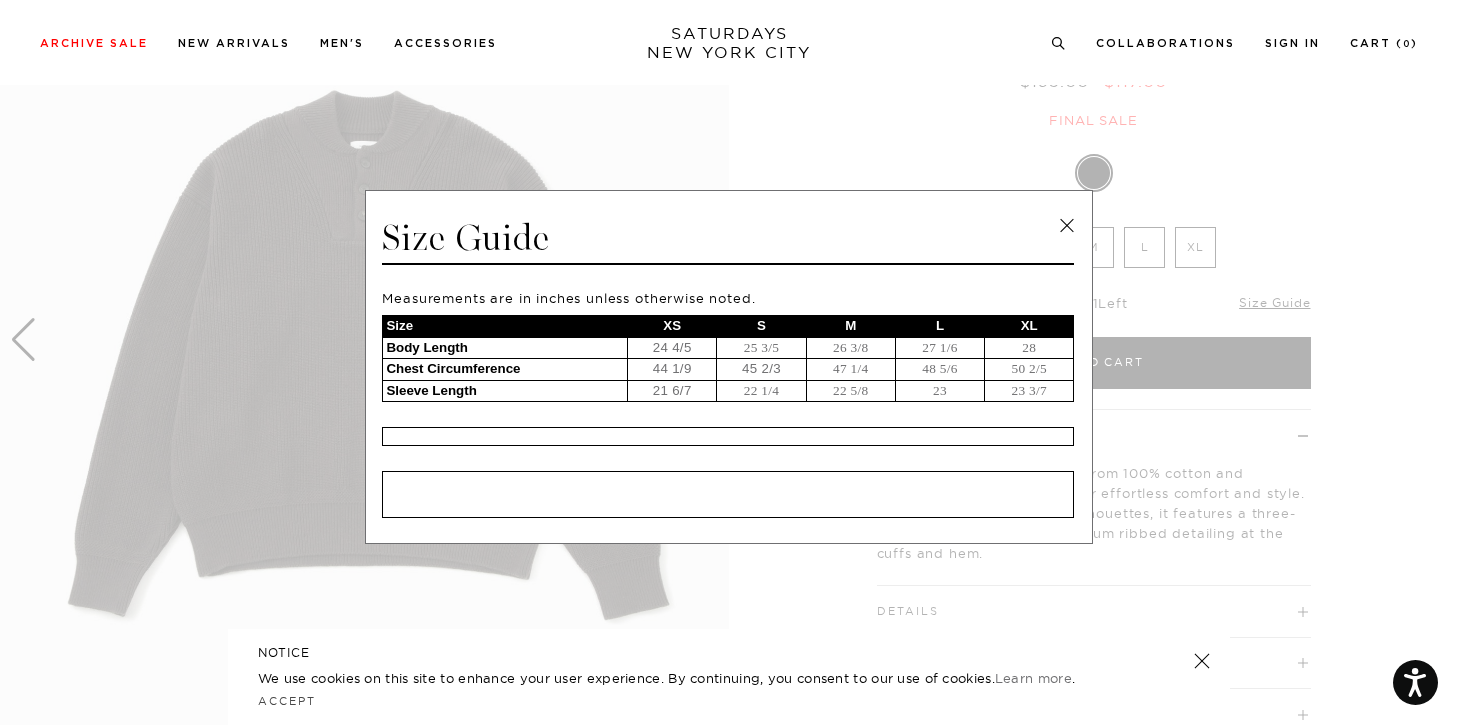 click at bounding box center (721, 362) 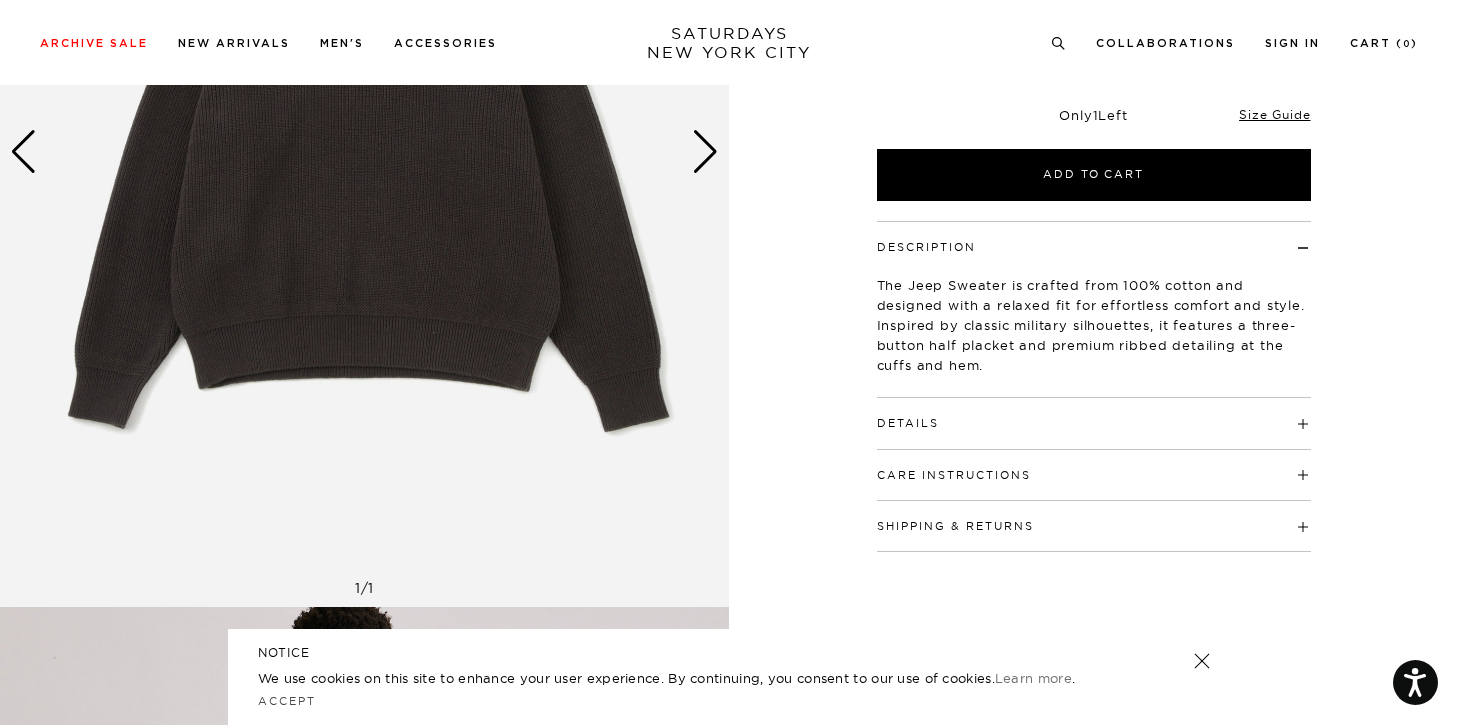 scroll, scrollTop: 656, scrollLeft: 0, axis: vertical 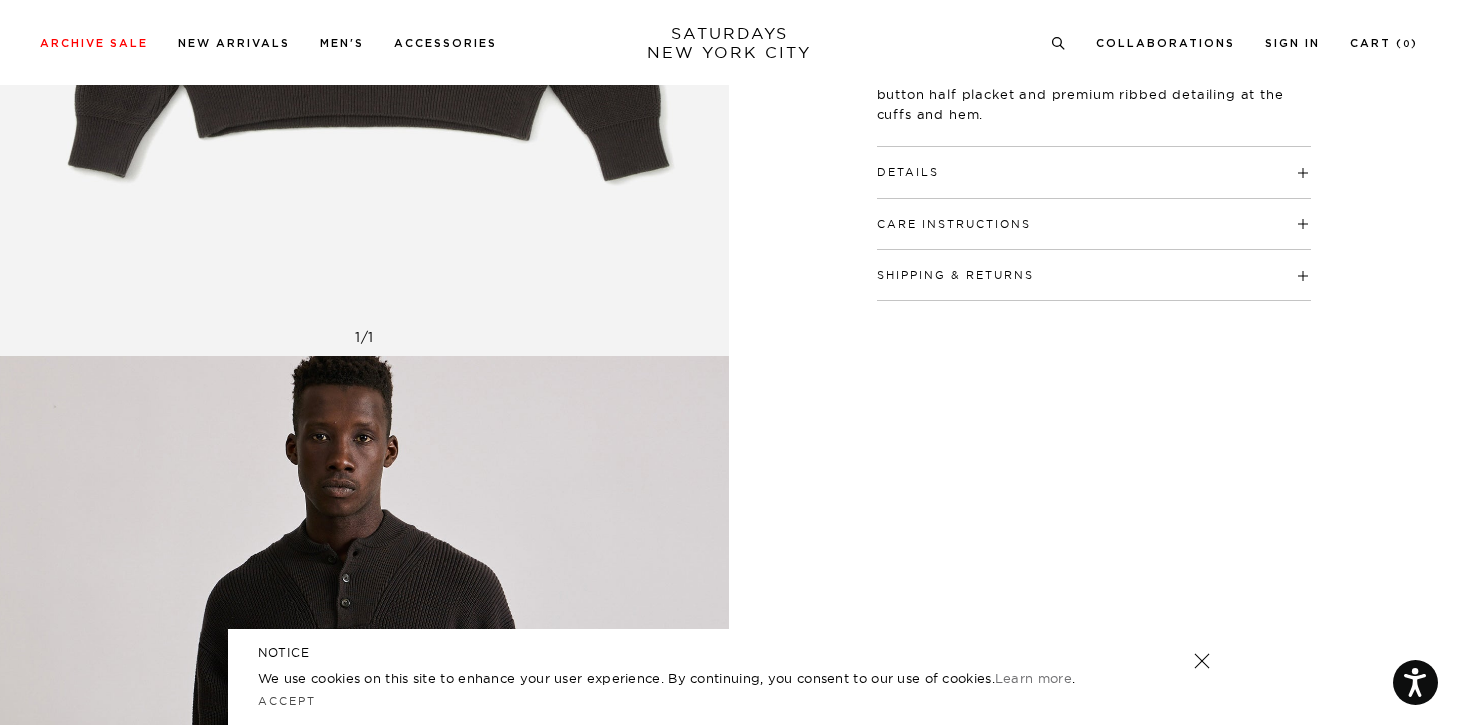click on "Details" at bounding box center (1094, 163) 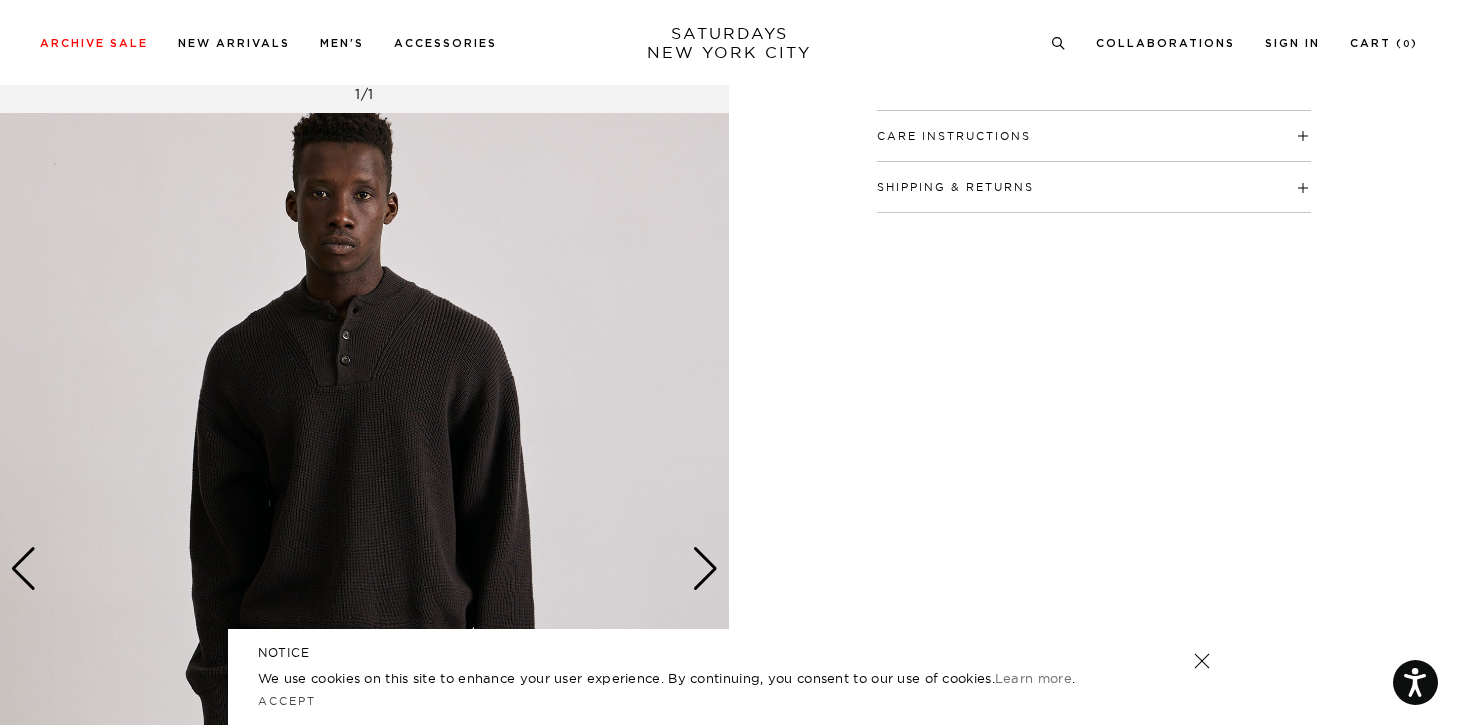 scroll, scrollTop: 0, scrollLeft: 0, axis: both 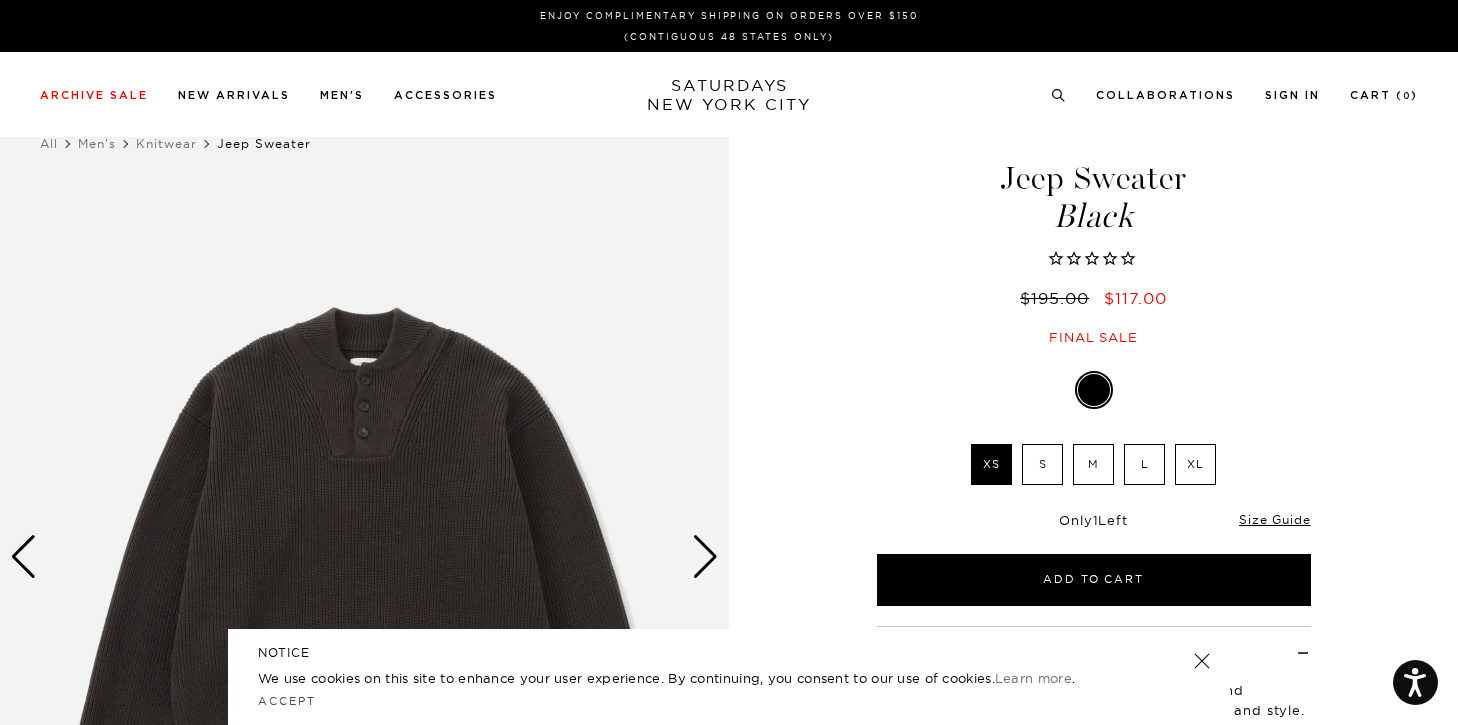 click on "M" at bounding box center [1093, 464] 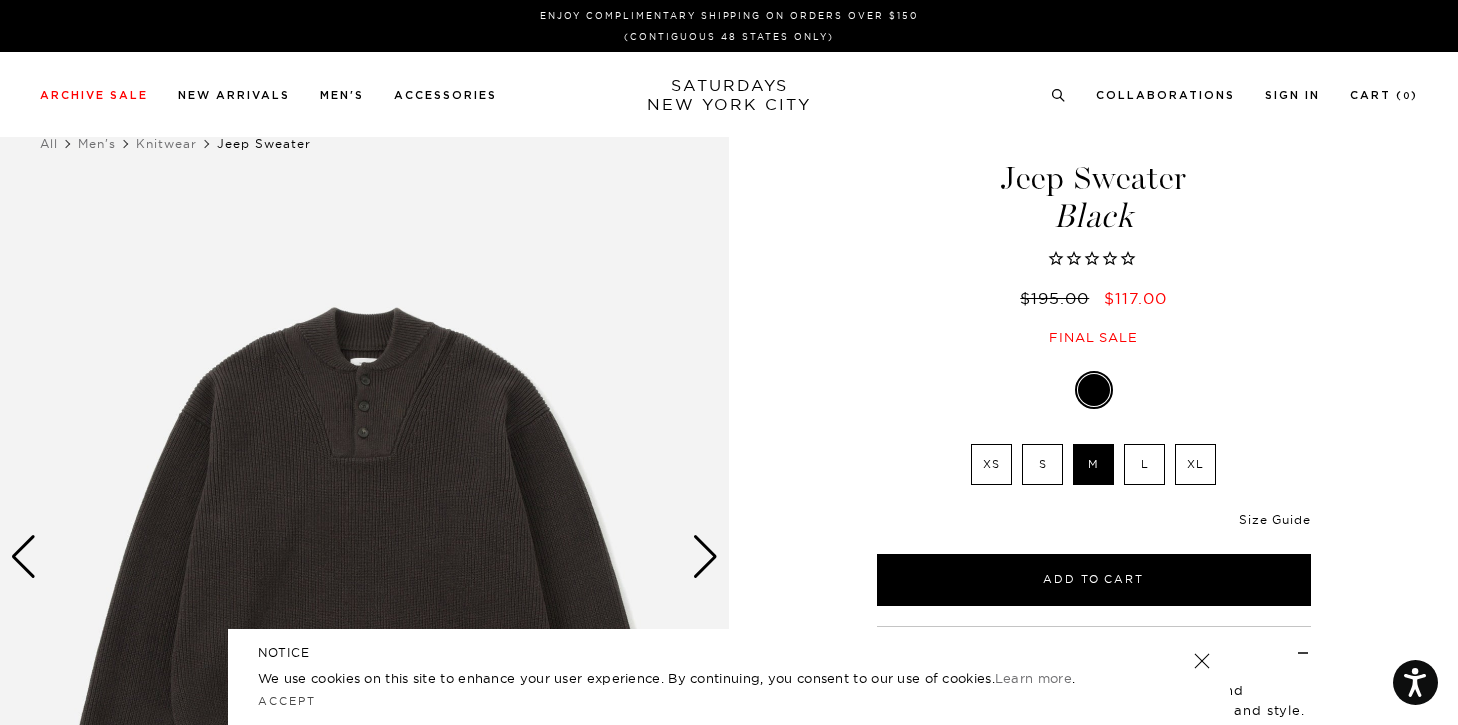 click on "Size Guide" at bounding box center [1274, 519] 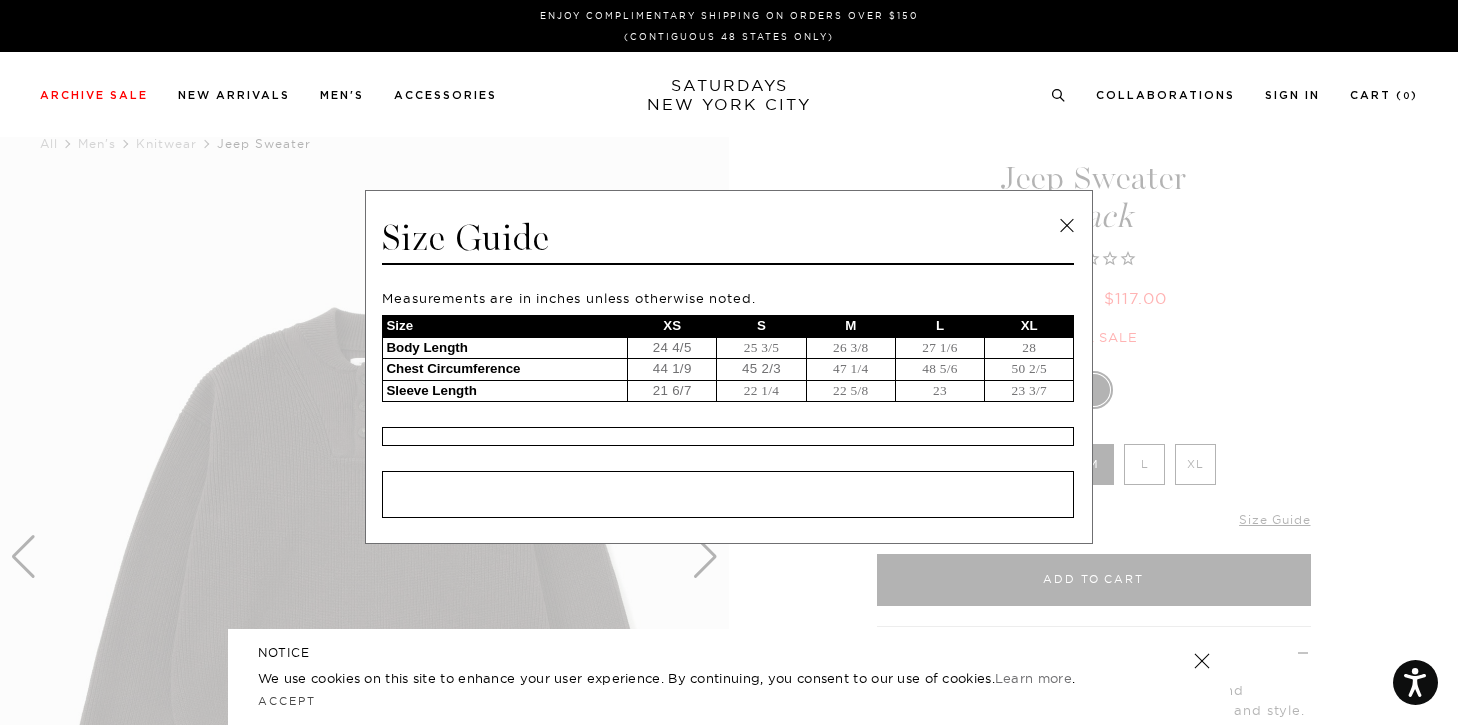 click at bounding box center [721, 362] 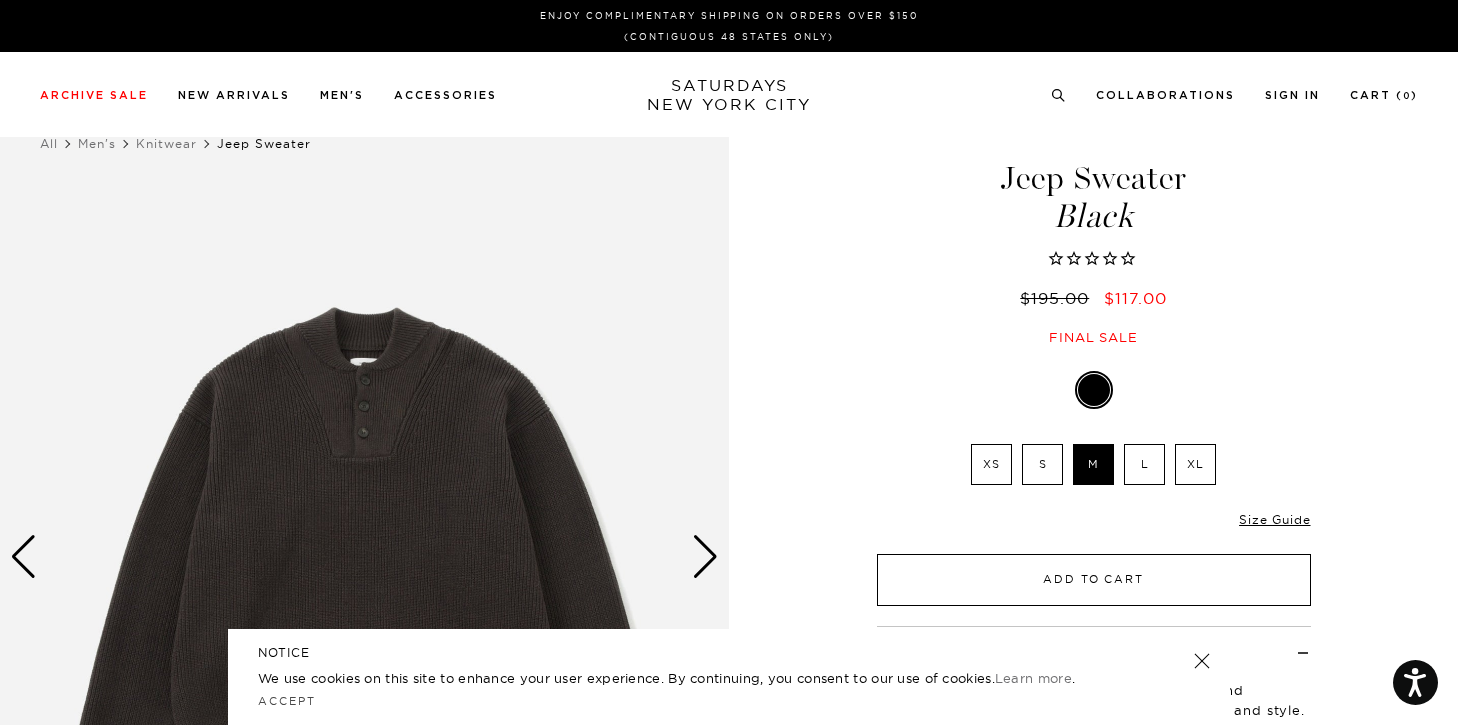 click on "Add to Cart" at bounding box center (1094, 580) 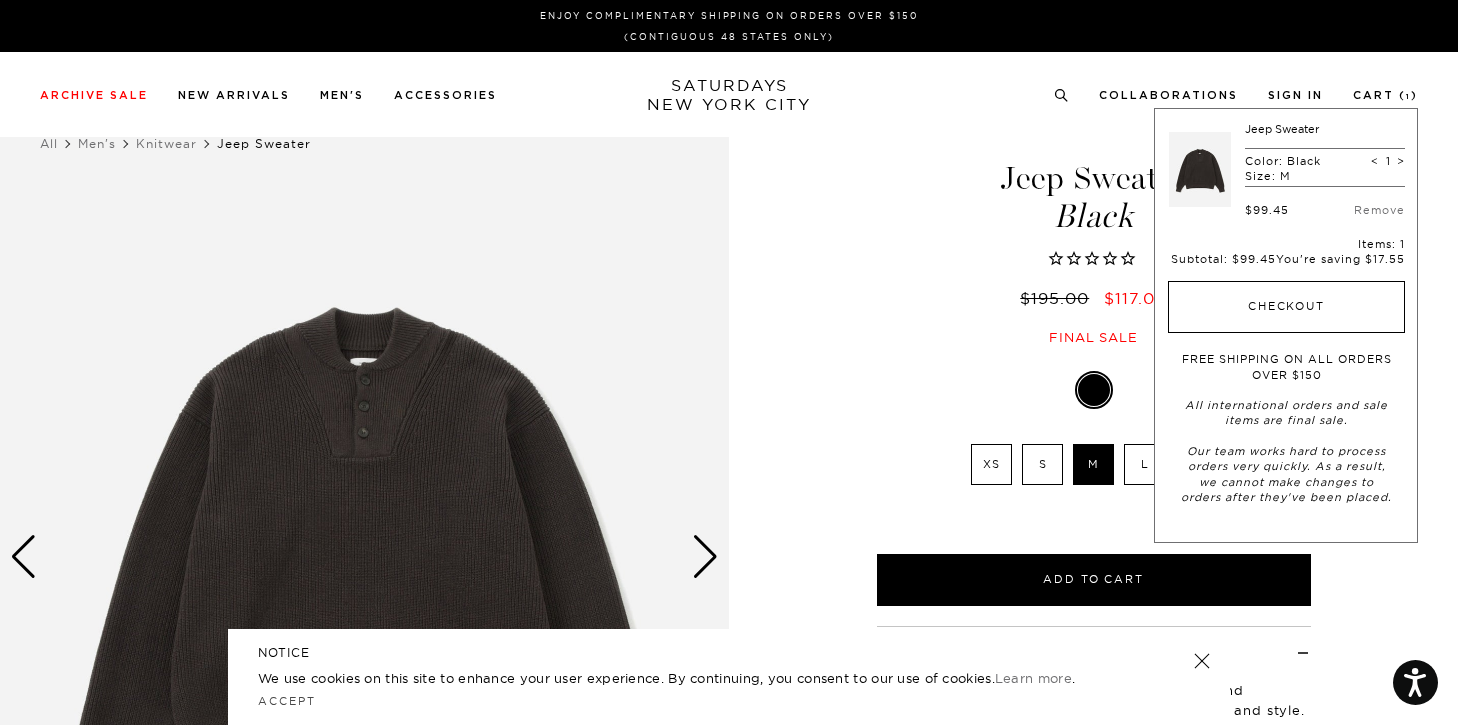 click on "Checkout" at bounding box center (1286, 307) 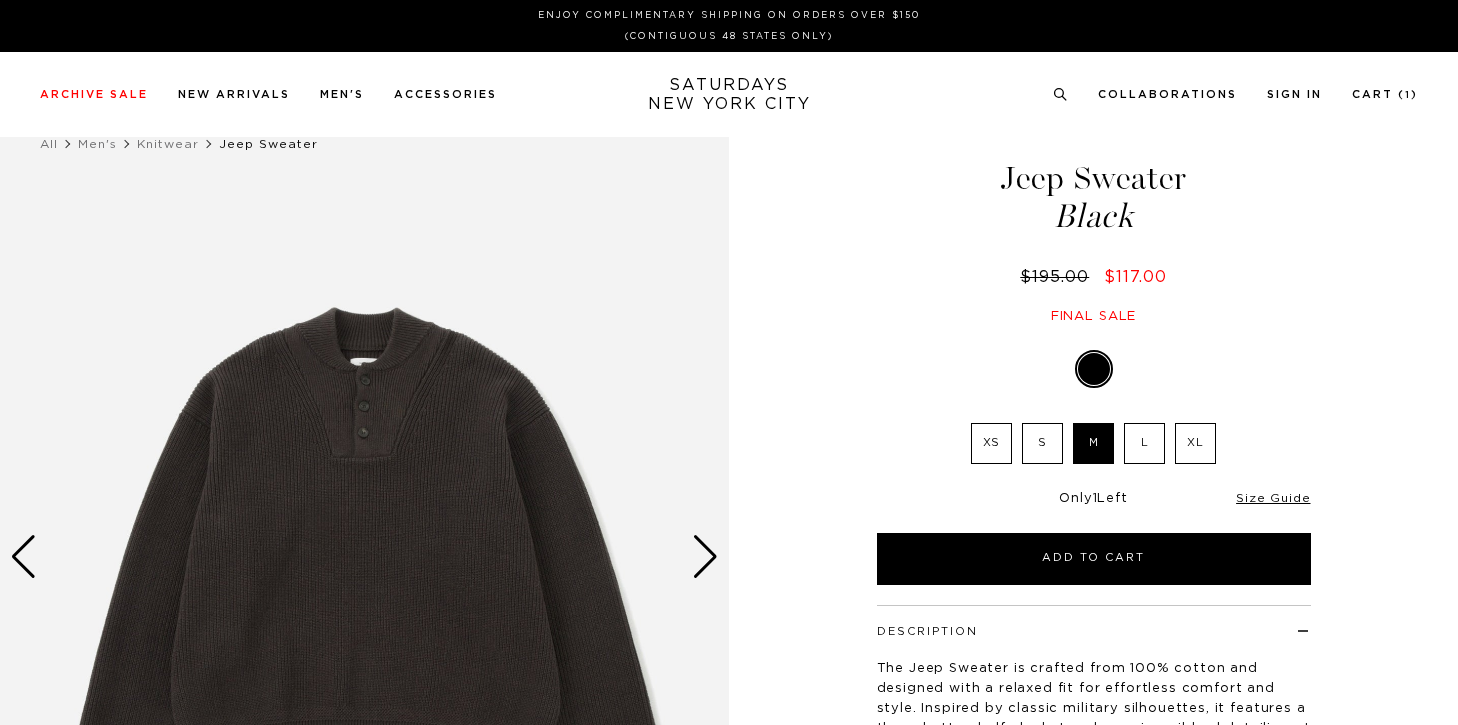 scroll, scrollTop: 0, scrollLeft: 0, axis: both 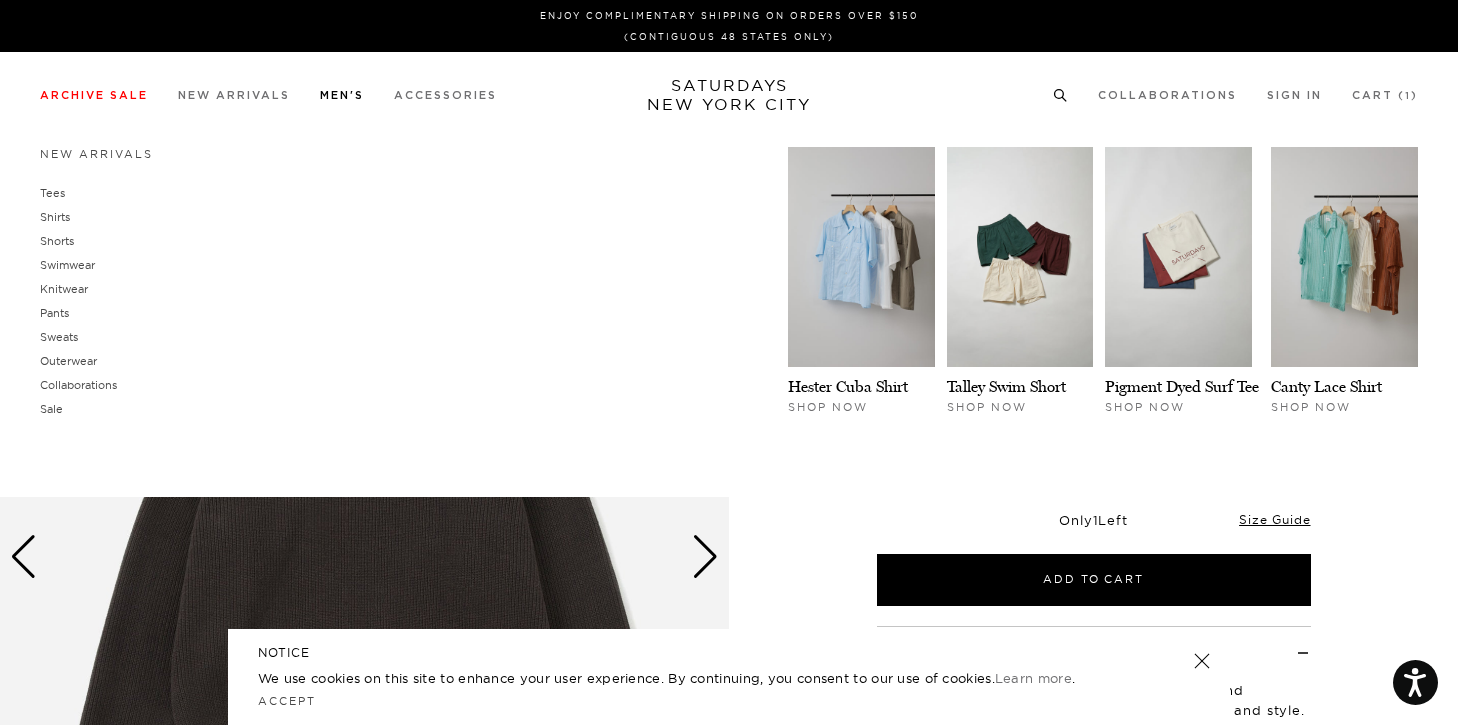 click on "Men's" at bounding box center (342, 95) 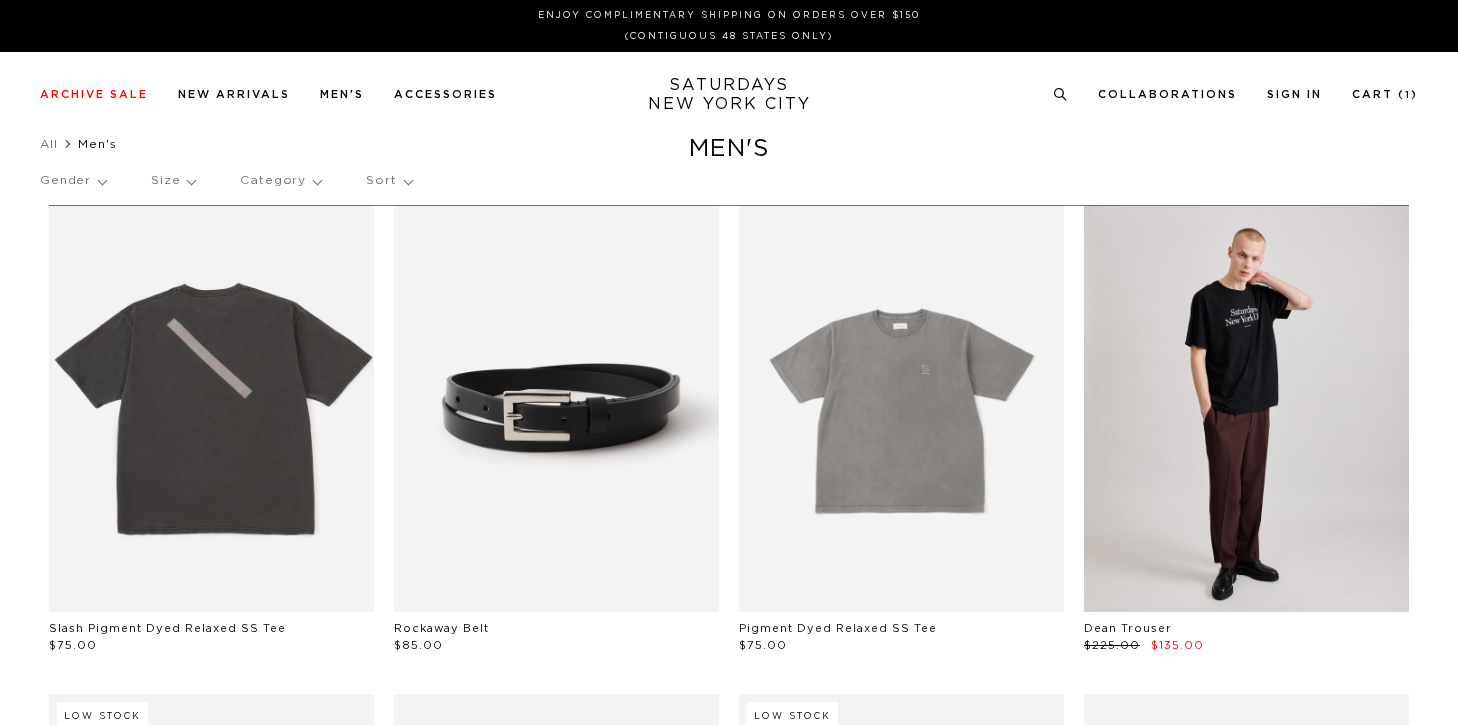 scroll, scrollTop: 0, scrollLeft: 0, axis: both 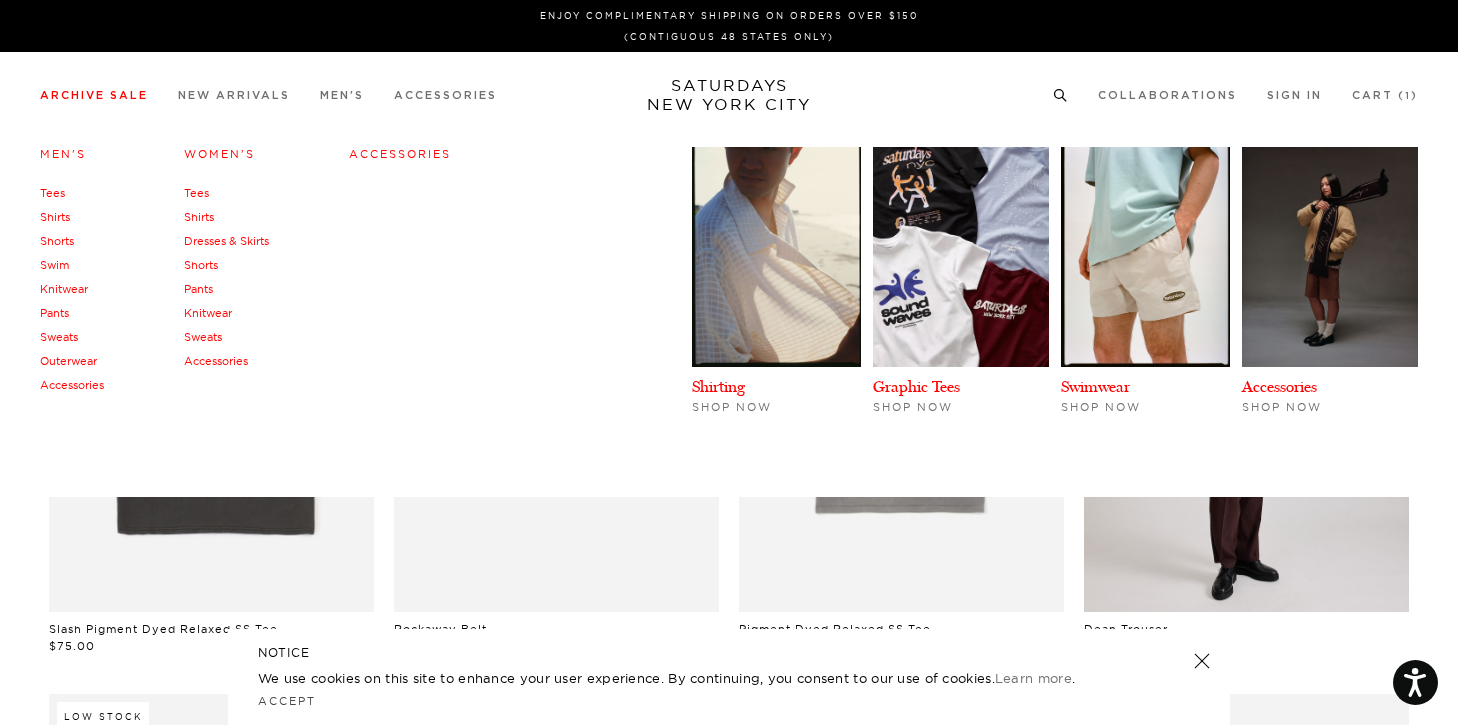 click on "Pants" at bounding box center [54, 313] 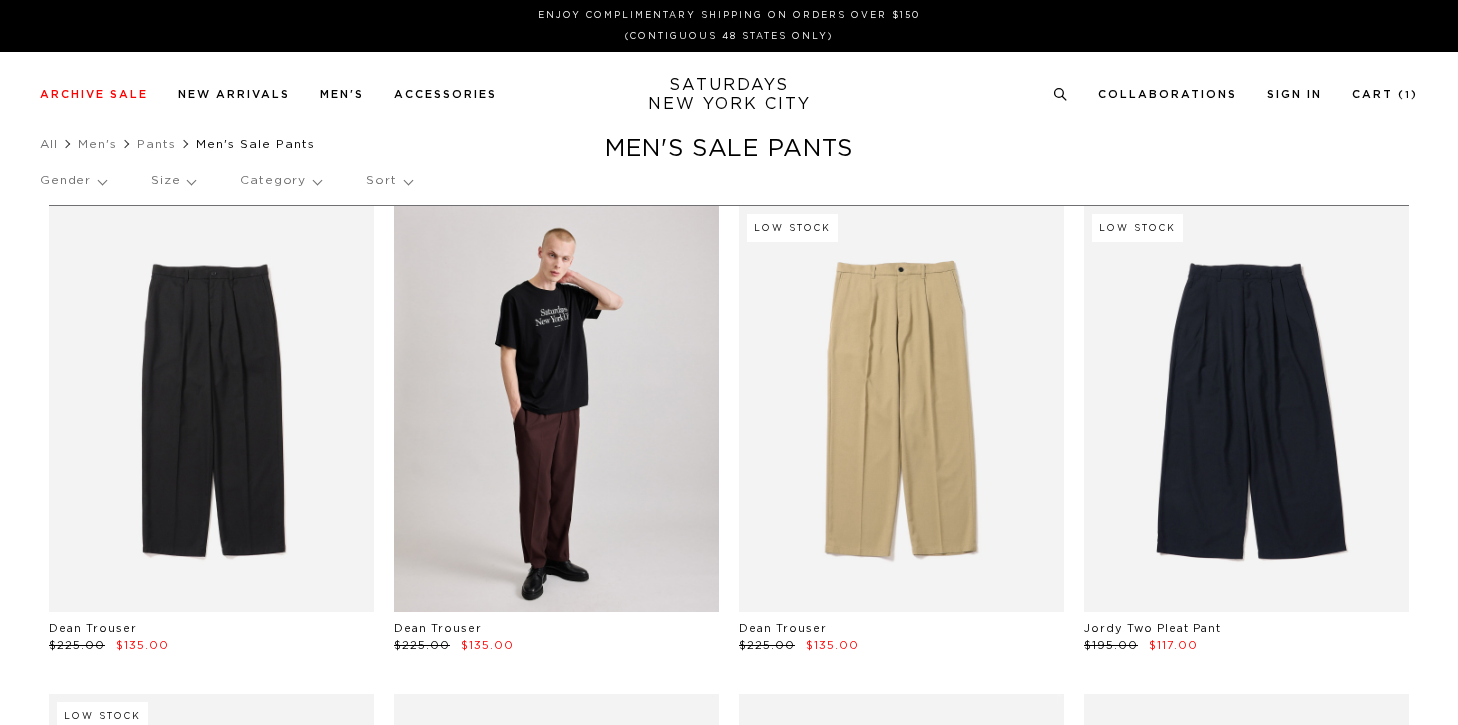 scroll, scrollTop: 0, scrollLeft: 0, axis: both 